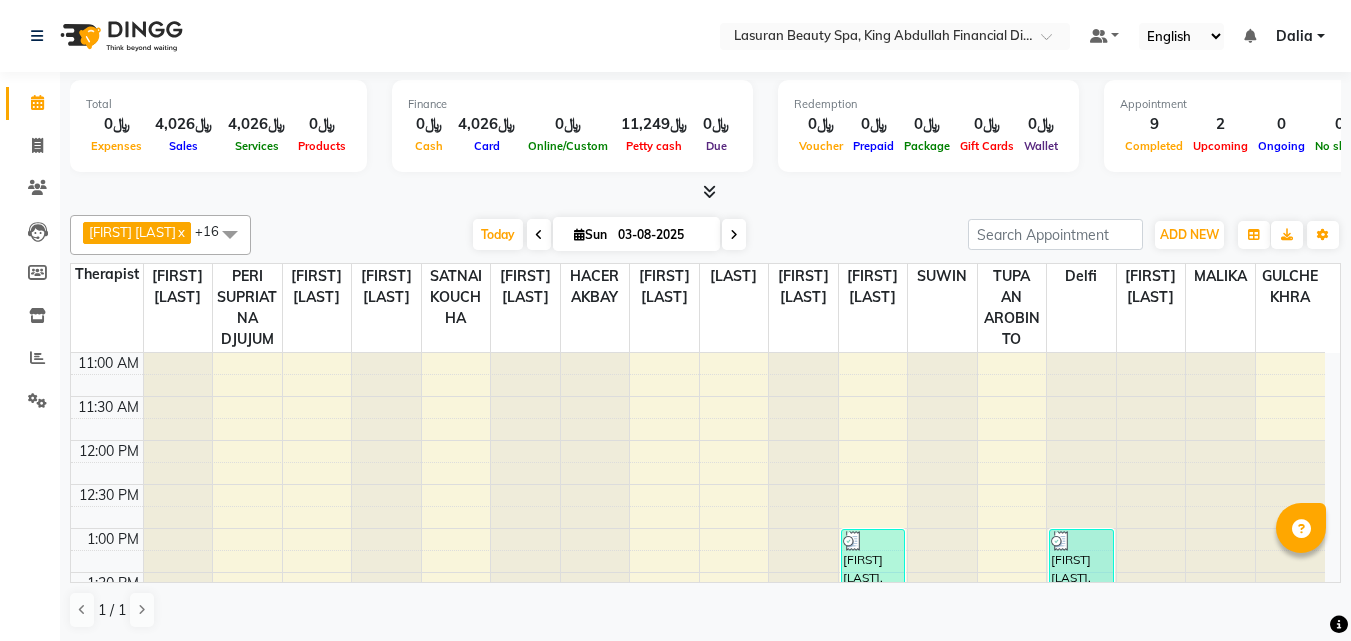 scroll, scrollTop: 0, scrollLeft: 0, axis: both 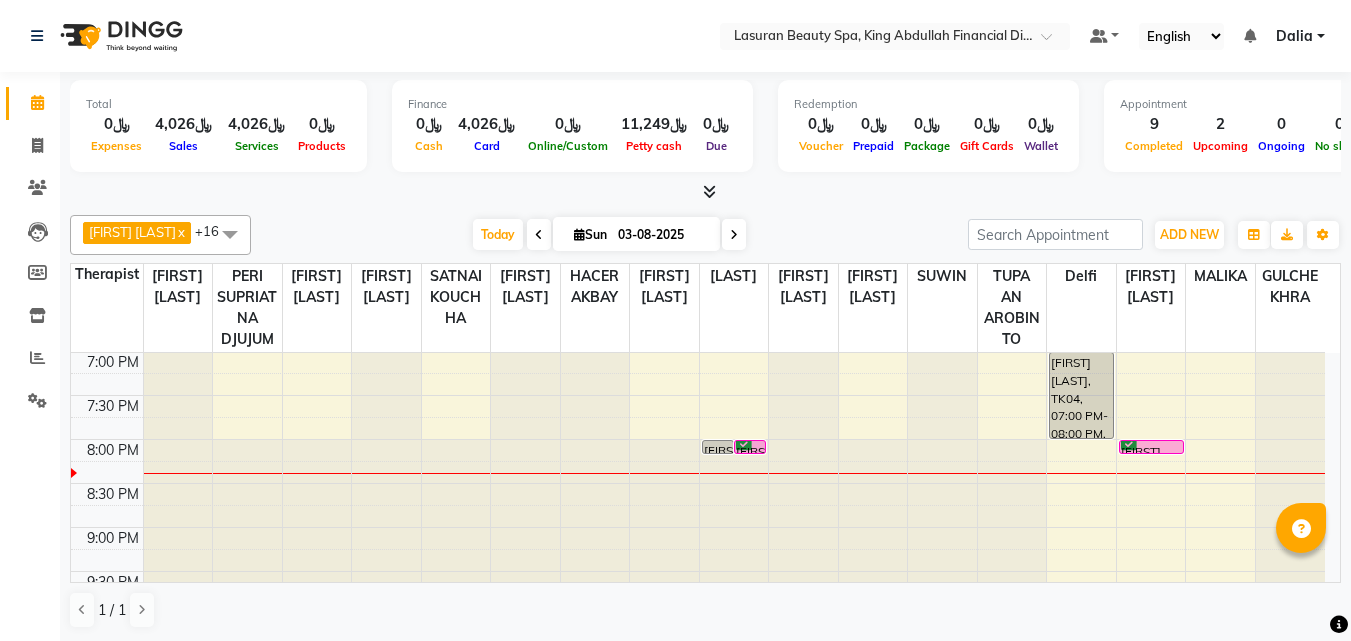 click on "[FIRST] [LAST], TK06, 08:00 PM-08:01 PM, HAIR CUT | قص الشعر" at bounding box center (1151, 447) 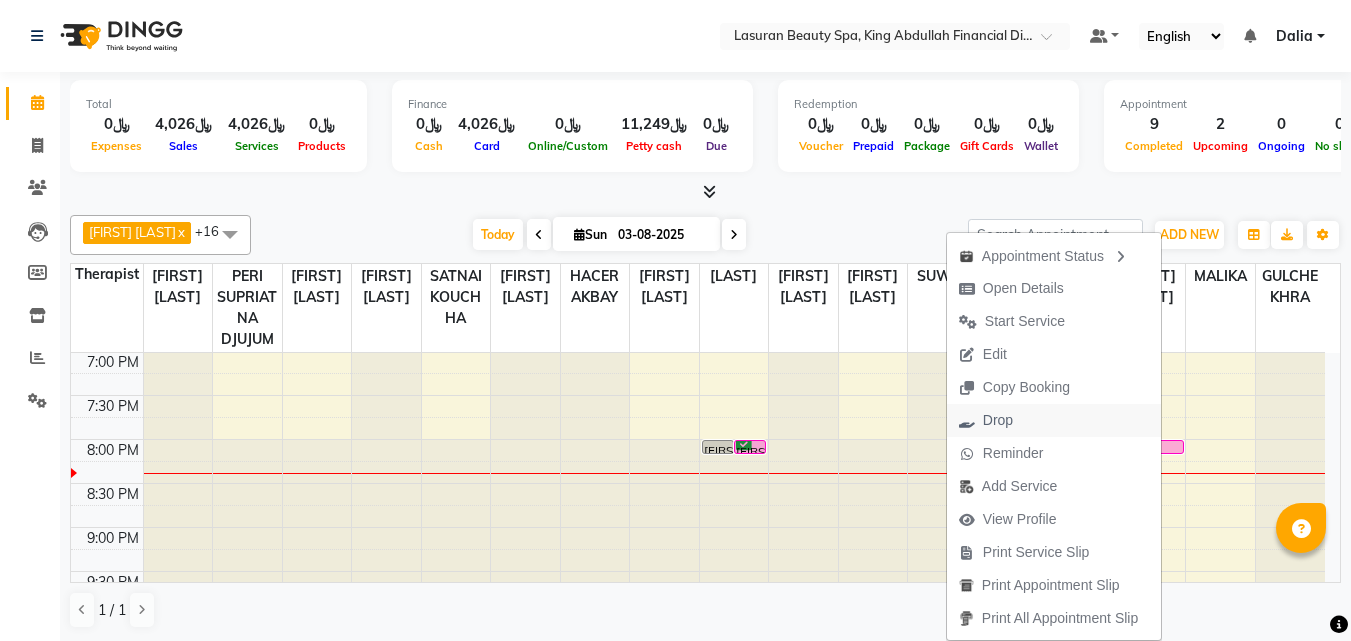 click on "Drop" at bounding box center [1054, 420] 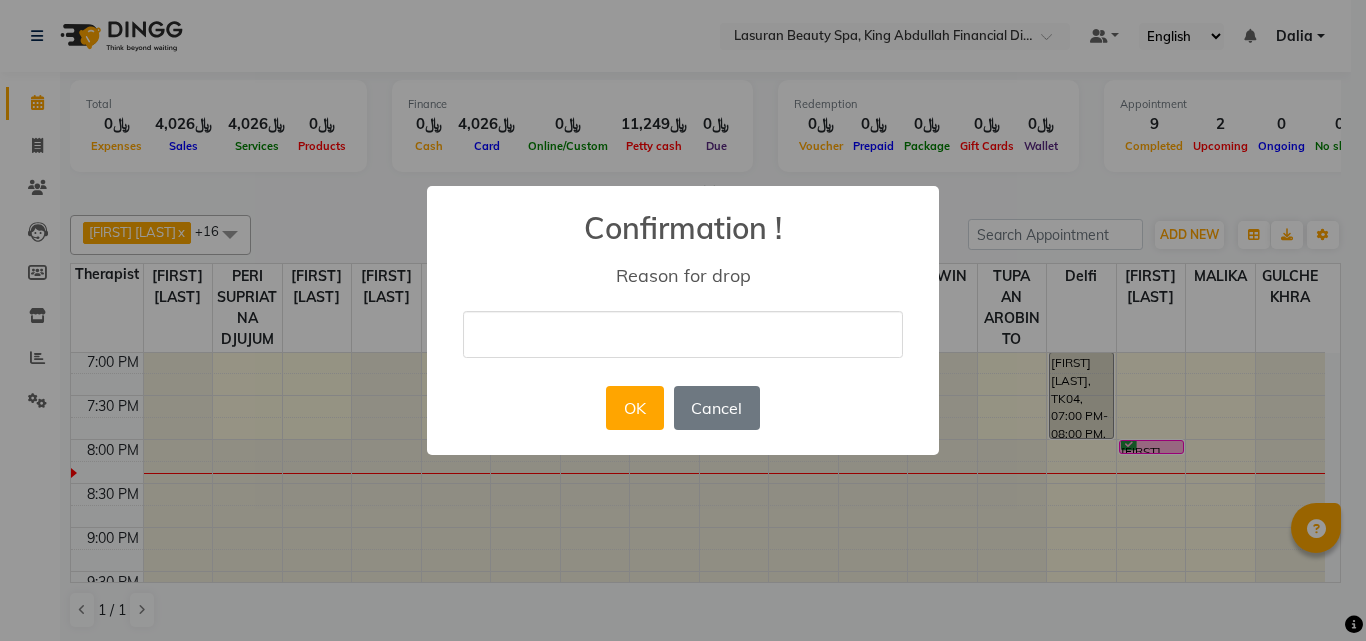 click at bounding box center (683, 334) 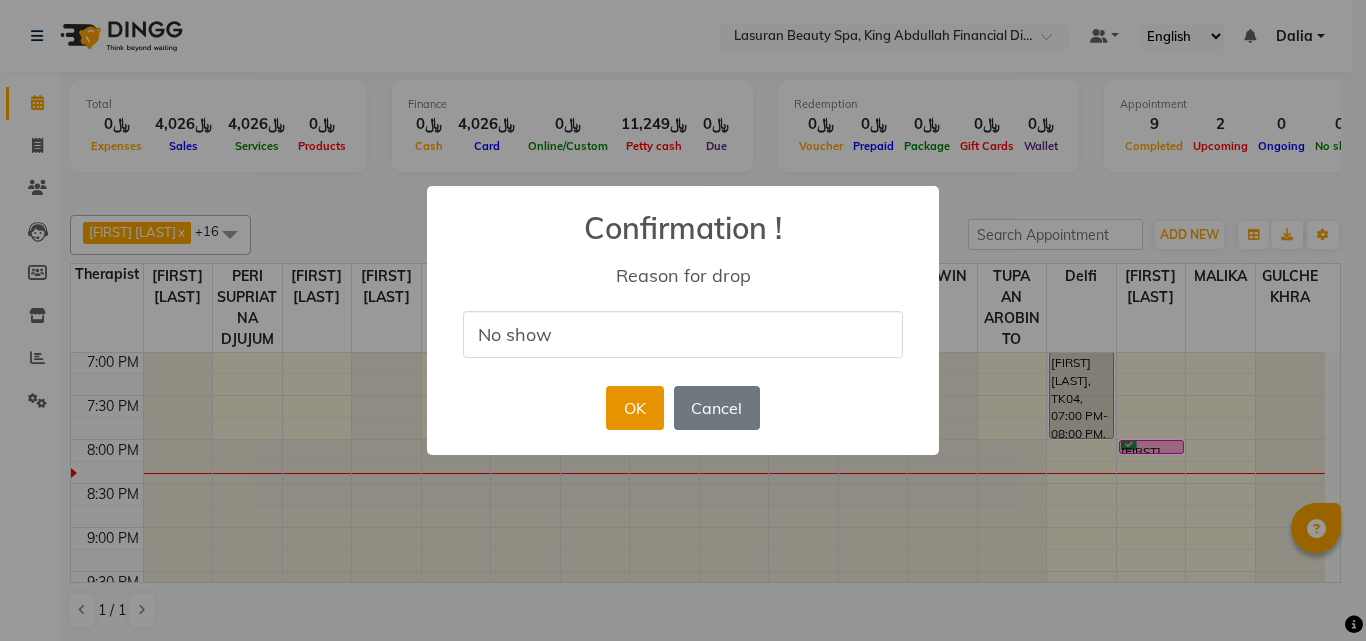 click on "OK" at bounding box center (634, 408) 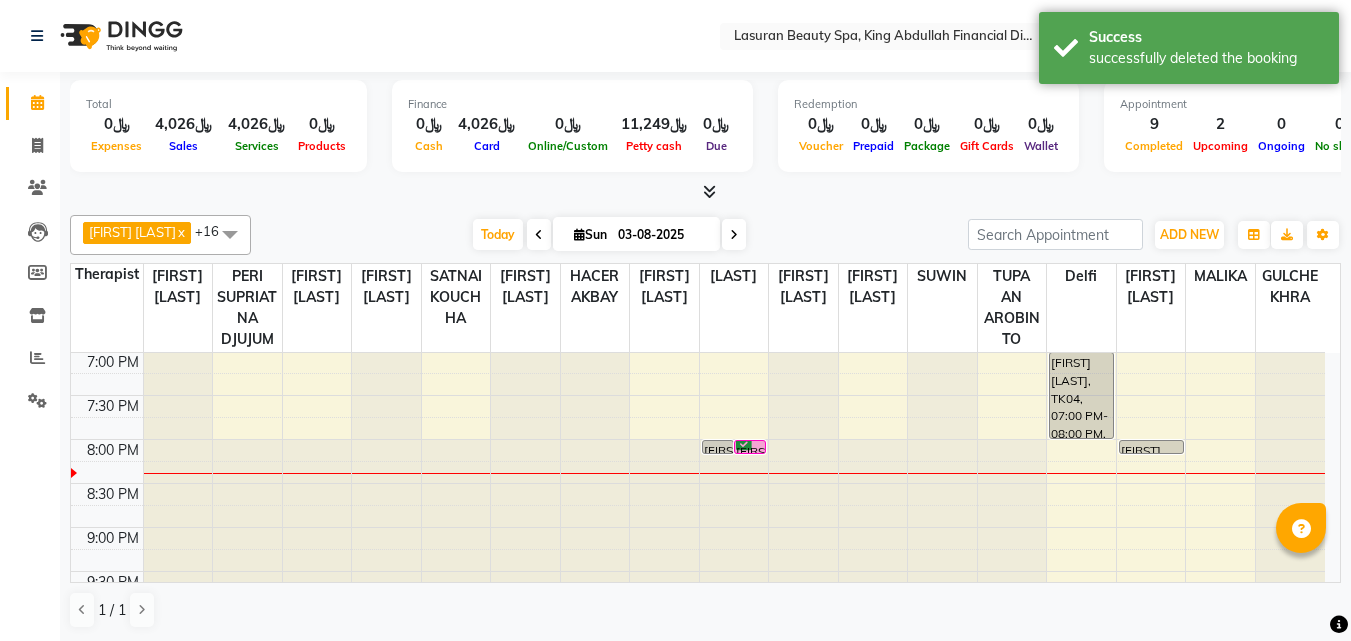 click on "[FIRST] [LAST], TK09, 08:00 PM-08:01 PM, NAIL ENHANCEMENT FAKE NAIL FULL SET W POLISH INCLUDING M&P | كومبو اظافر صناعيه مع تلميع" at bounding box center (750, 447) 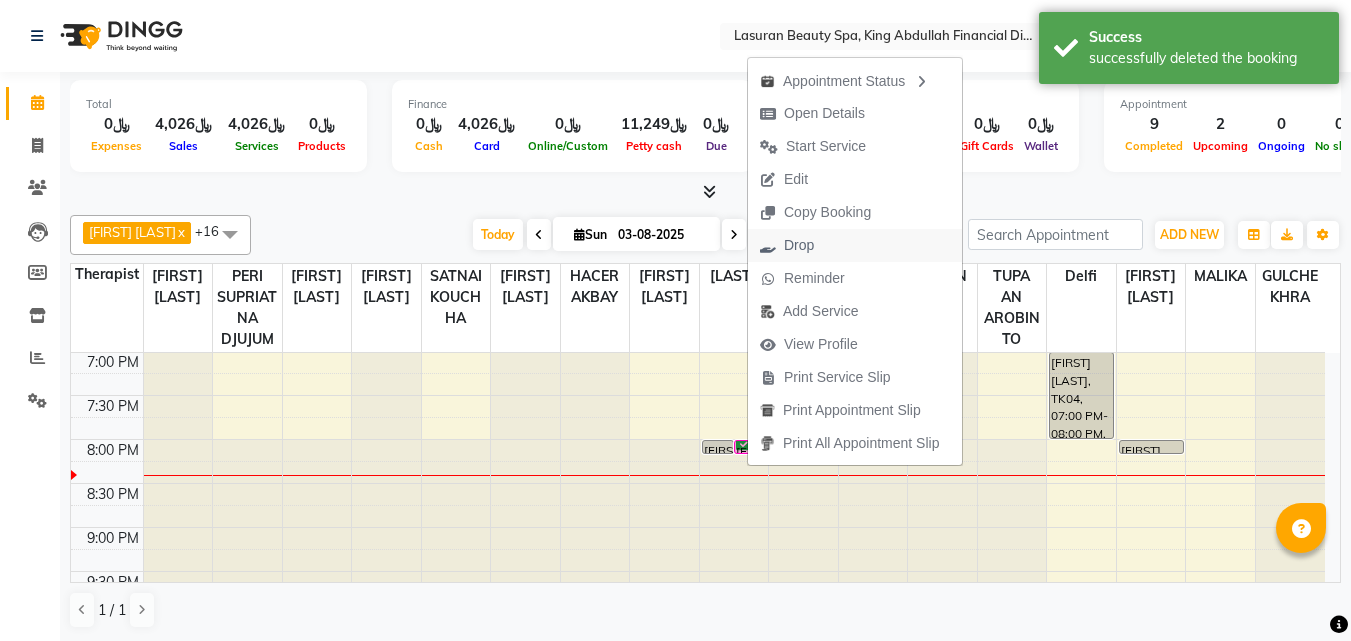 click on "Drop" at bounding box center [799, 245] 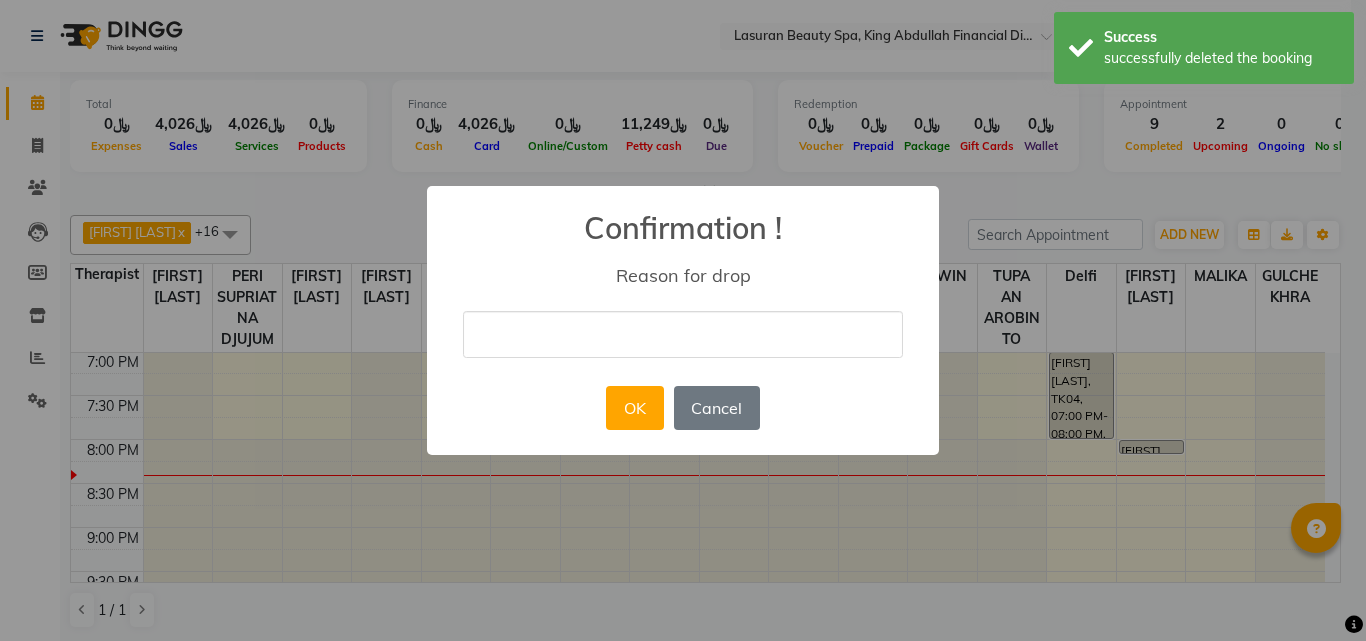 click at bounding box center (683, 334) 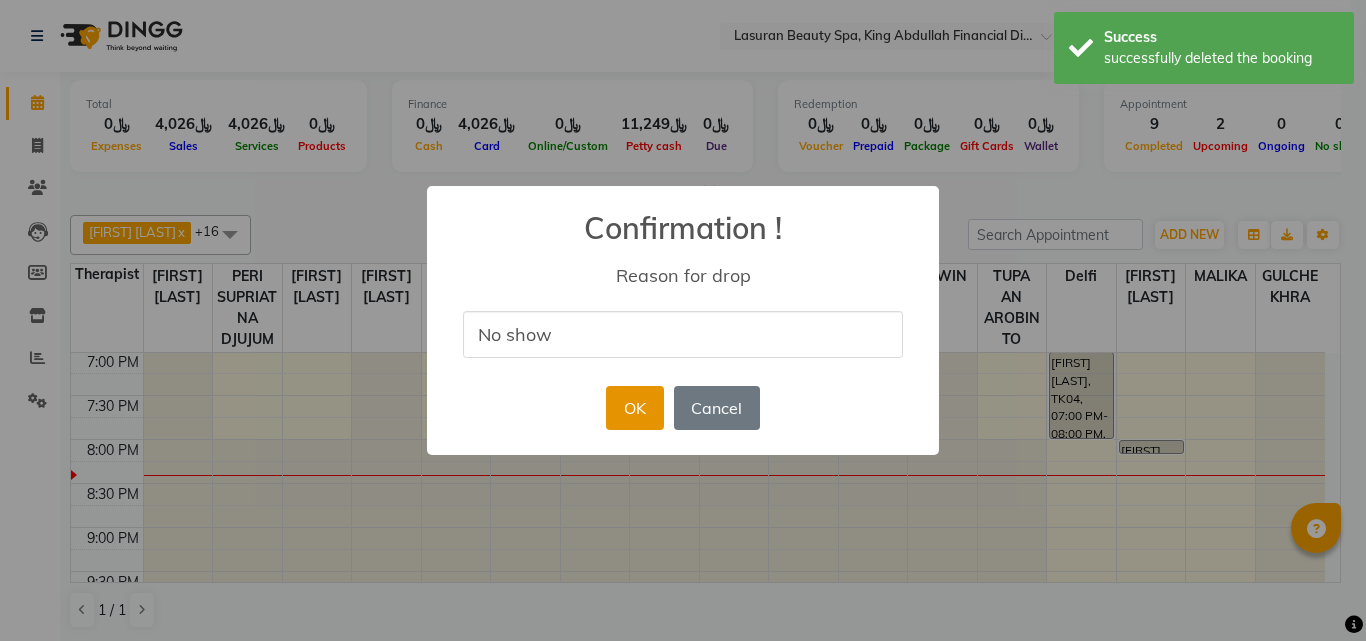 click on "OK" at bounding box center (634, 408) 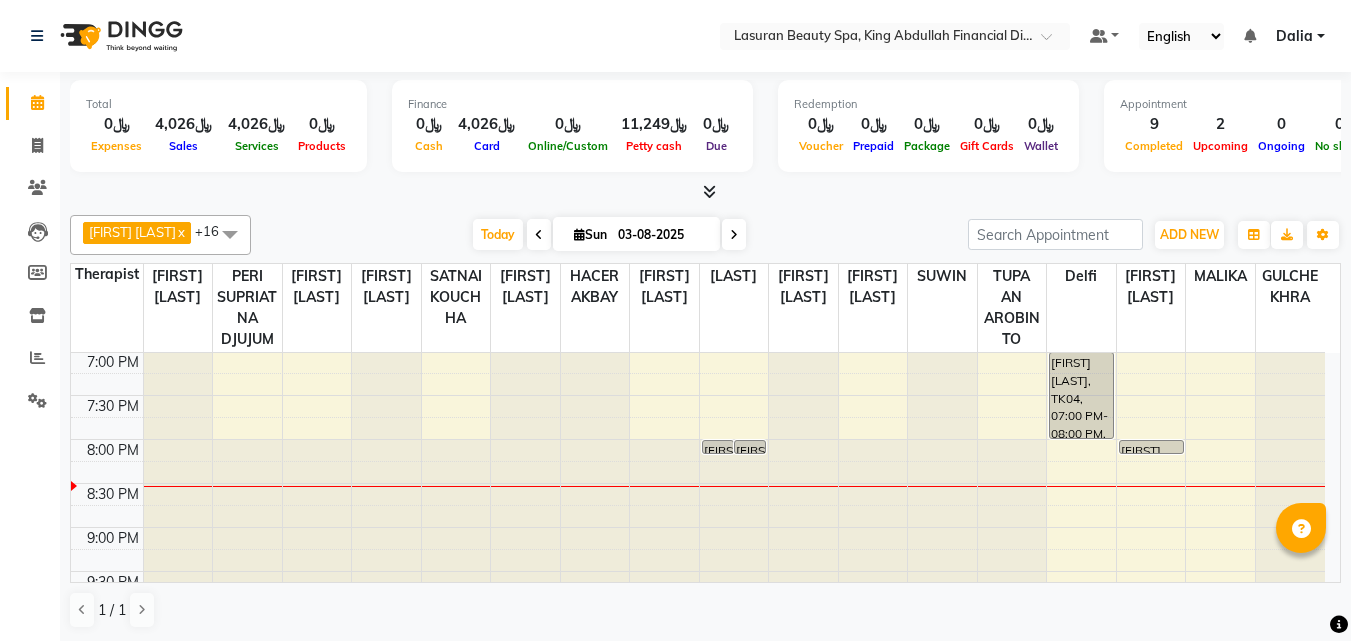 click at bounding box center (734, 234) 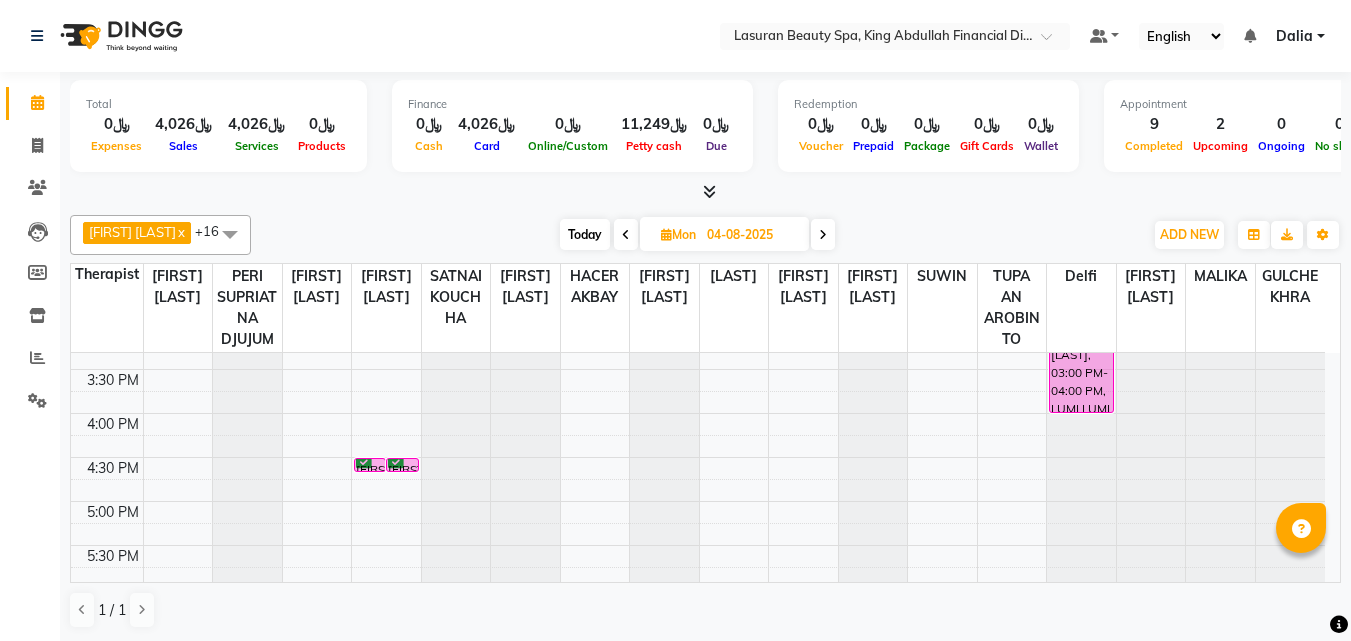 scroll, scrollTop: 459, scrollLeft: 0, axis: vertical 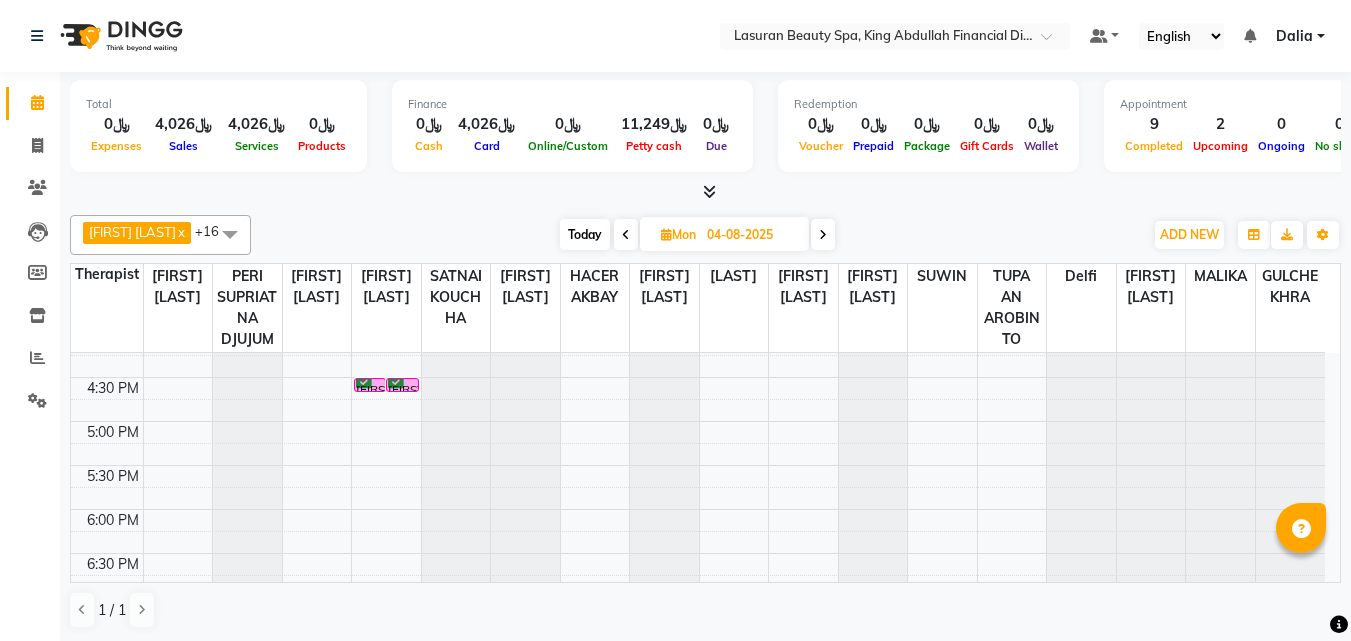 click on "Today" at bounding box center (585, 234) 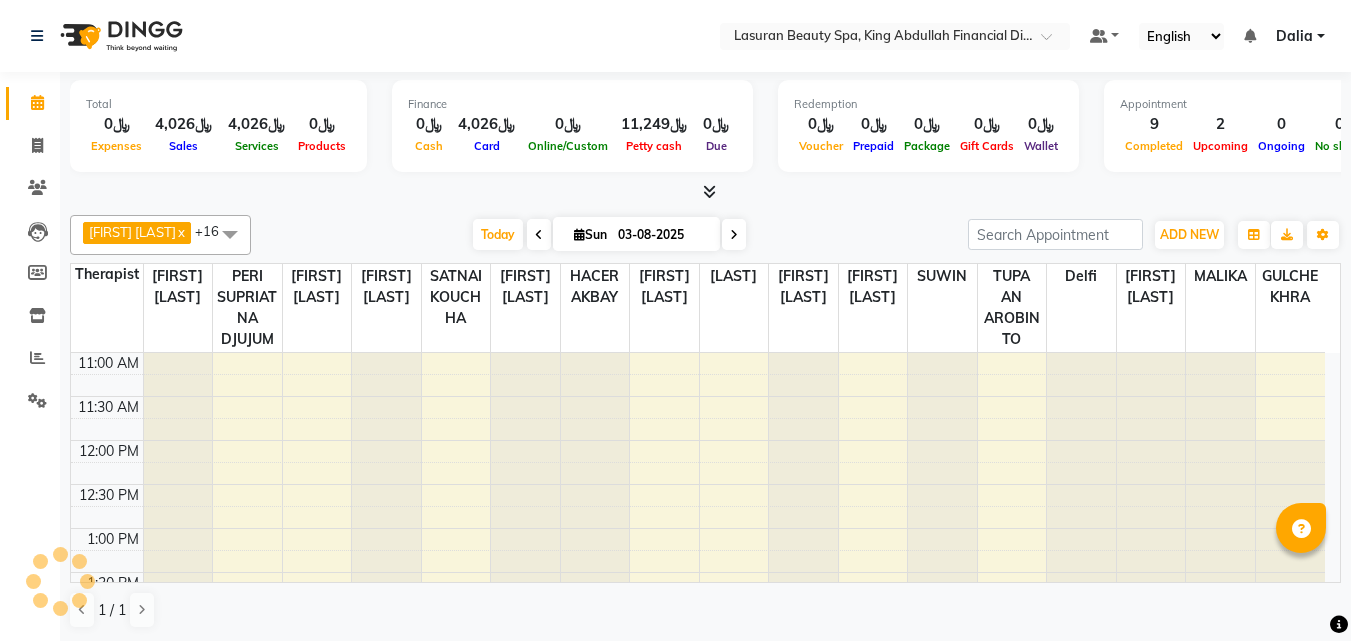 scroll, scrollTop: 759, scrollLeft: 0, axis: vertical 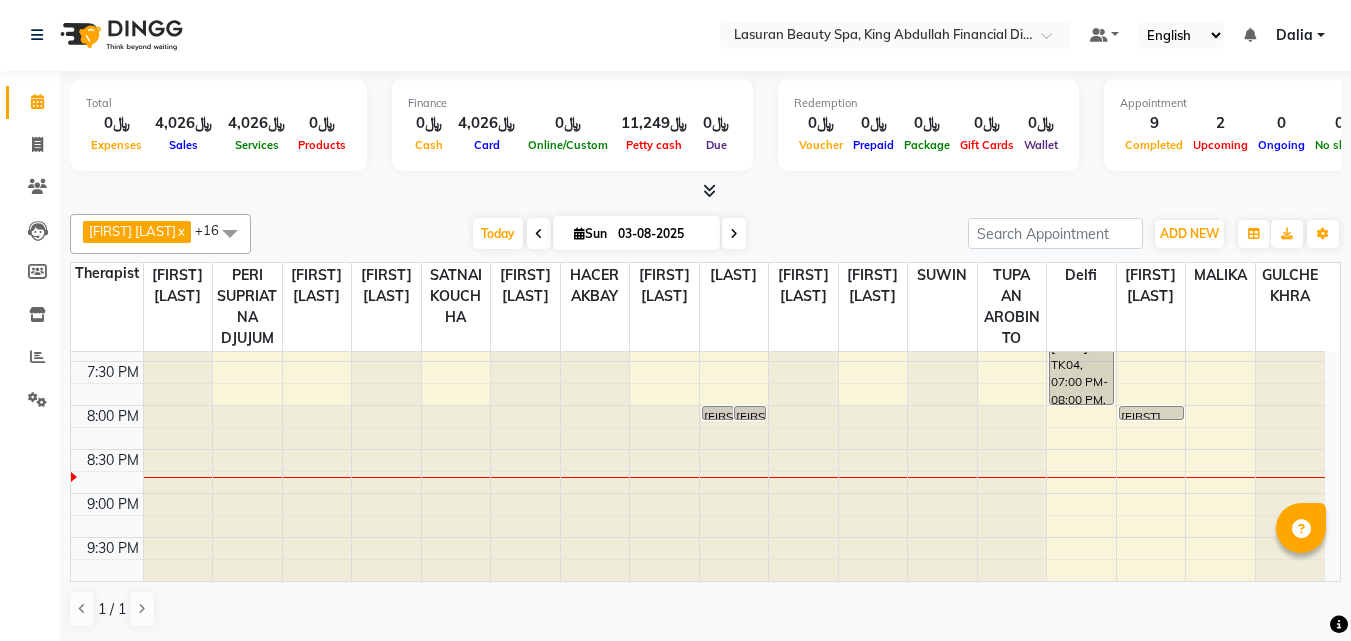 click at bounding box center [734, 233] 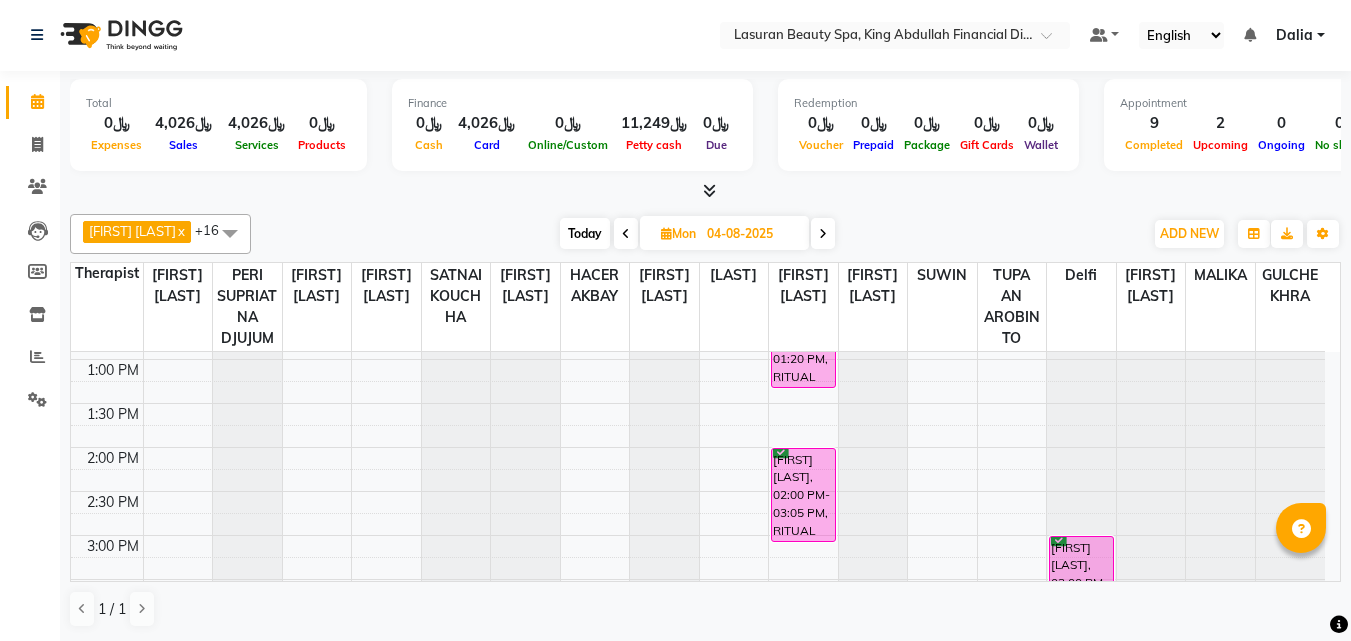 scroll, scrollTop: 159, scrollLeft: 0, axis: vertical 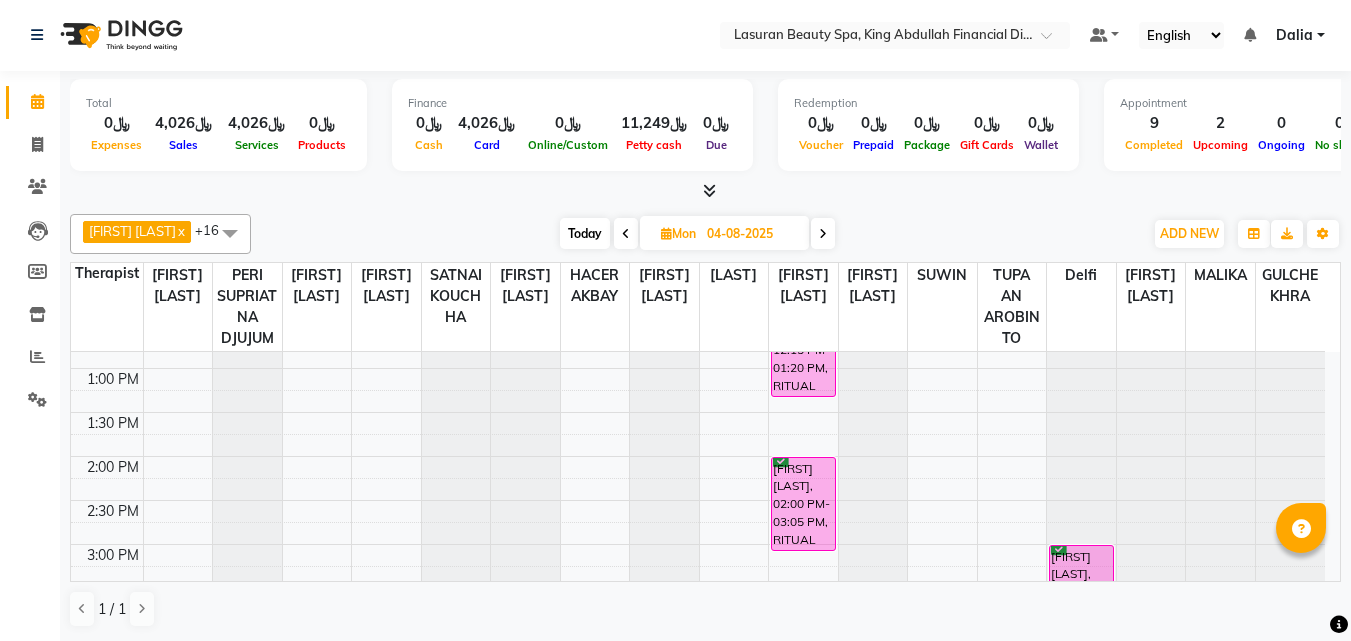 click on "Today" at bounding box center [585, 233] 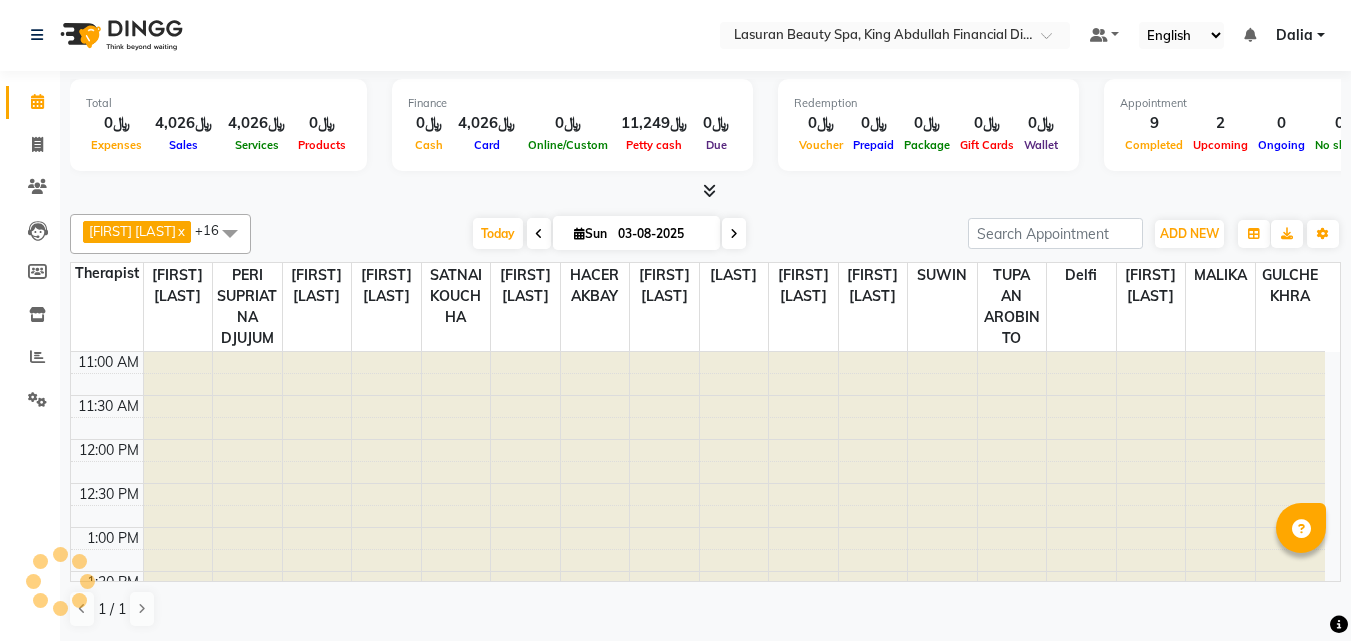 scroll, scrollTop: 759, scrollLeft: 0, axis: vertical 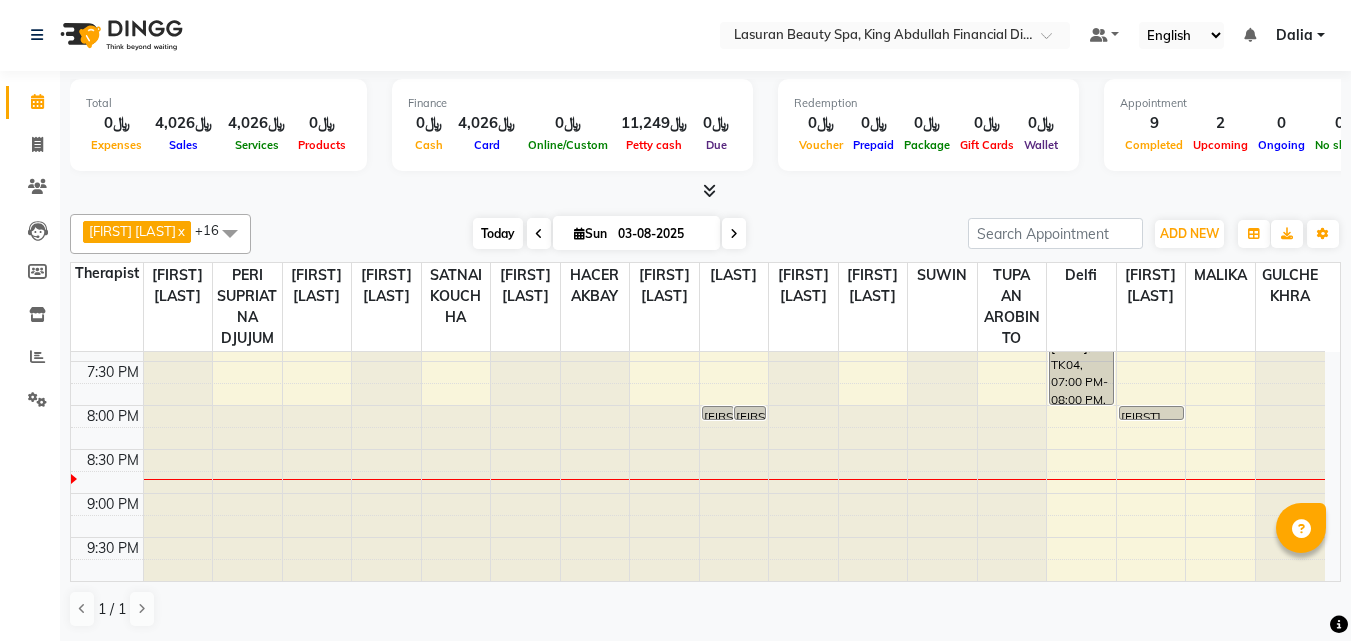 click on "Today" at bounding box center (498, 233) 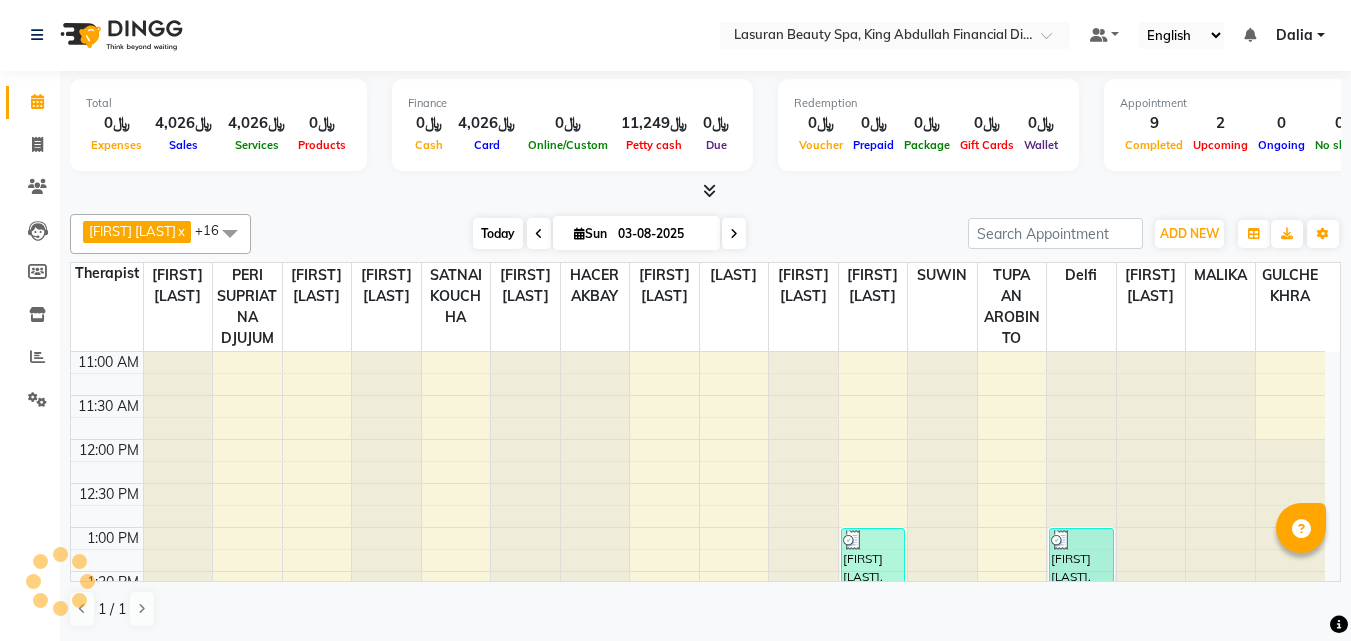 scroll, scrollTop: 759, scrollLeft: 0, axis: vertical 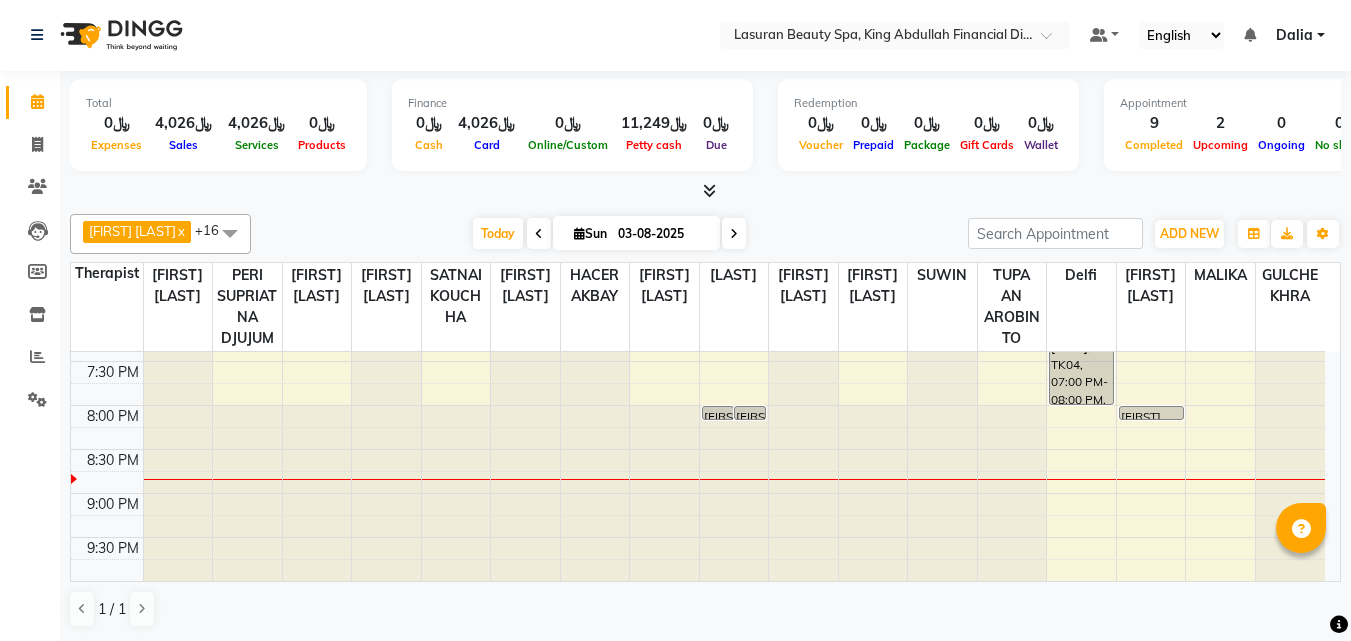 click at bounding box center (734, 233) 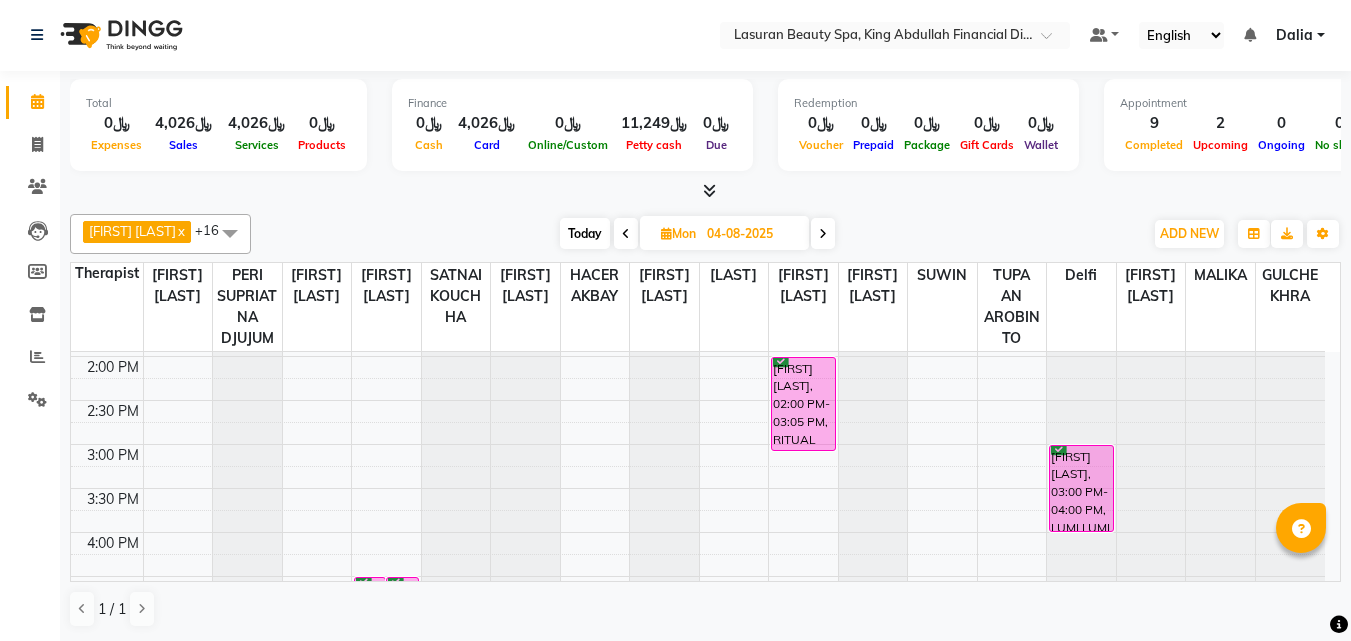 scroll, scrollTop: 359, scrollLeft: 0, axis: vertical 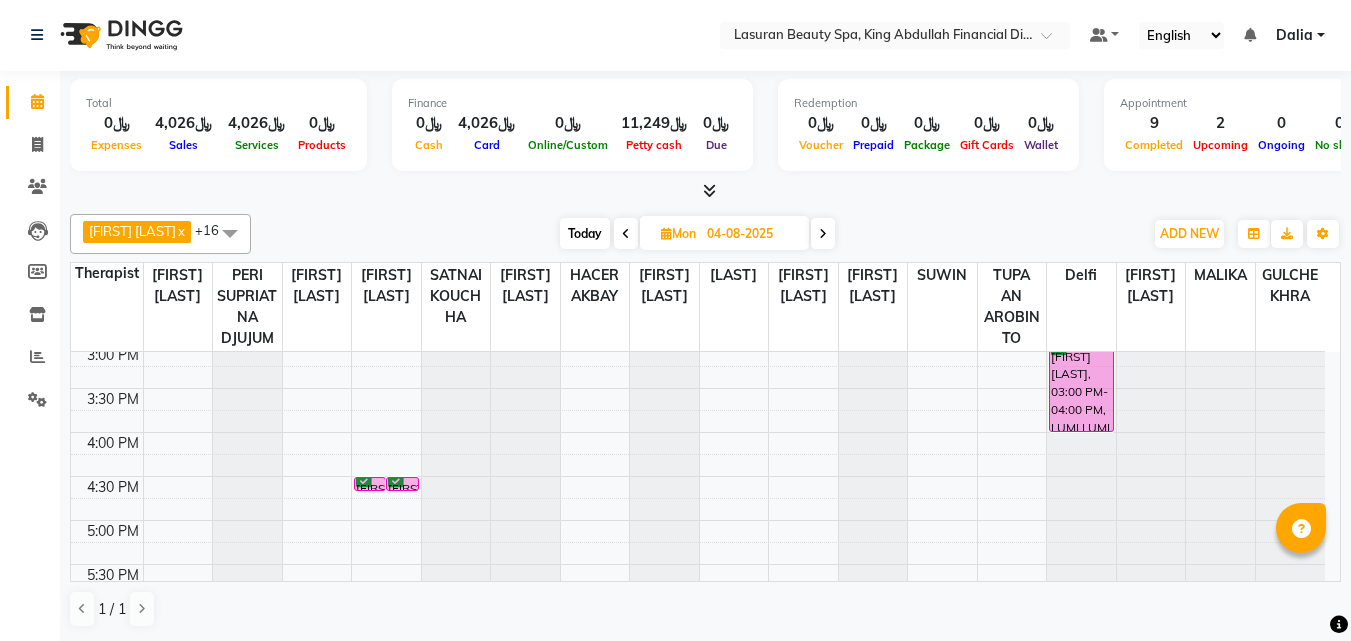 click at bounding box center [823, 234] 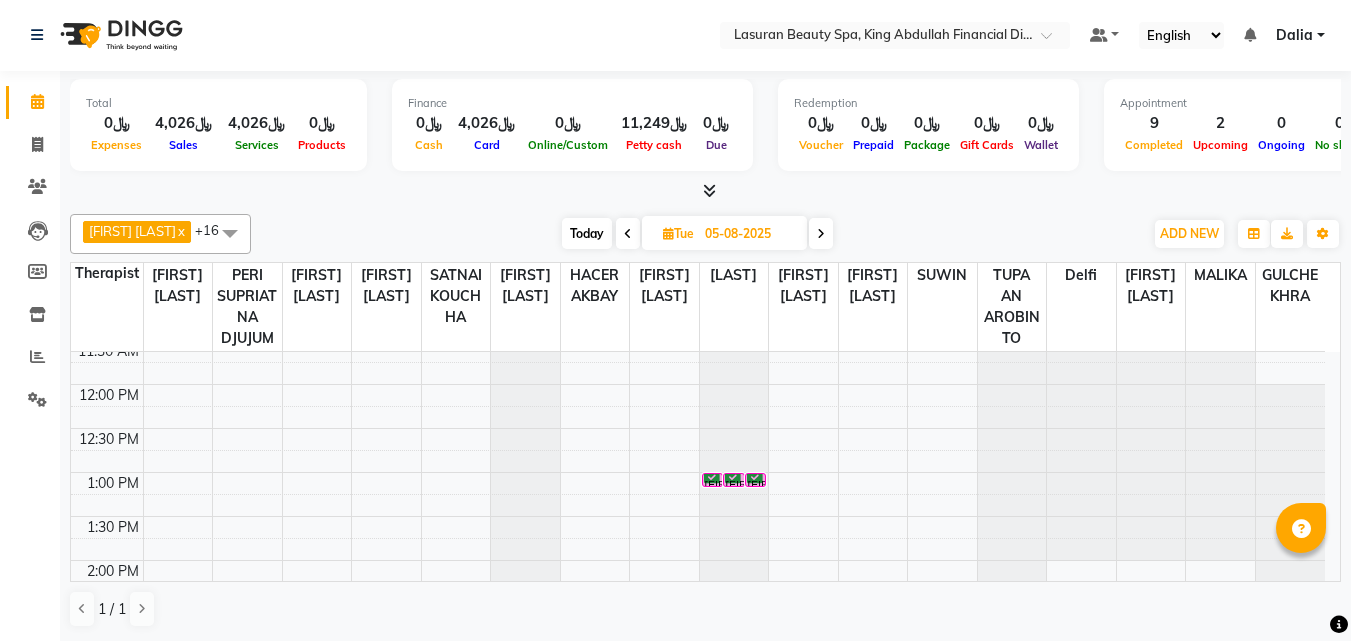 scroll, scrollTop: 100, scrollLeft: 0, axis: vertical 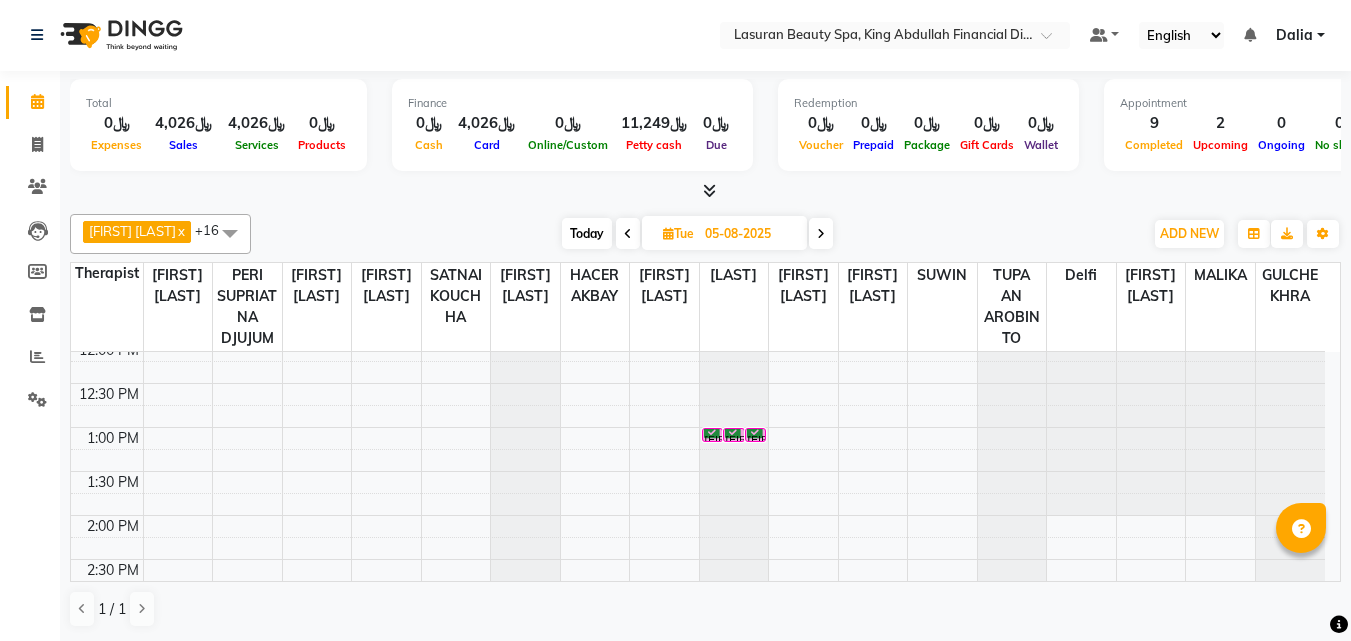 click at bounding box center (755, 430) 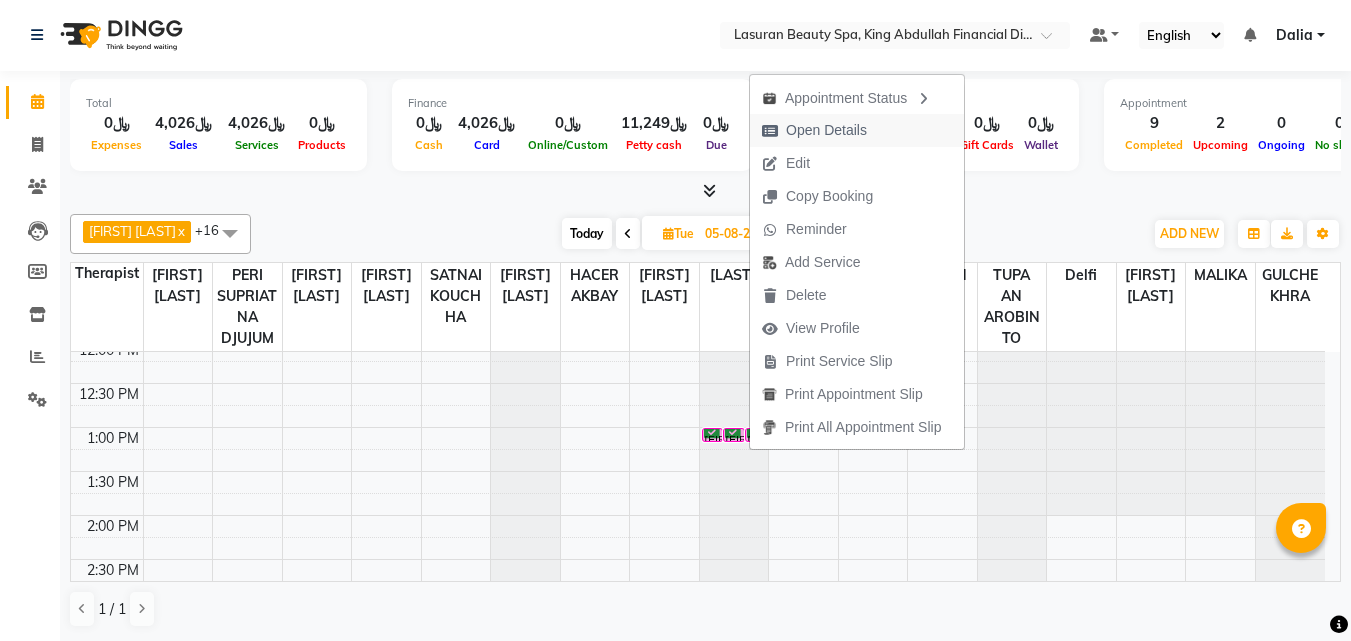 click on "Open Details" at bounding box center [814, 130] 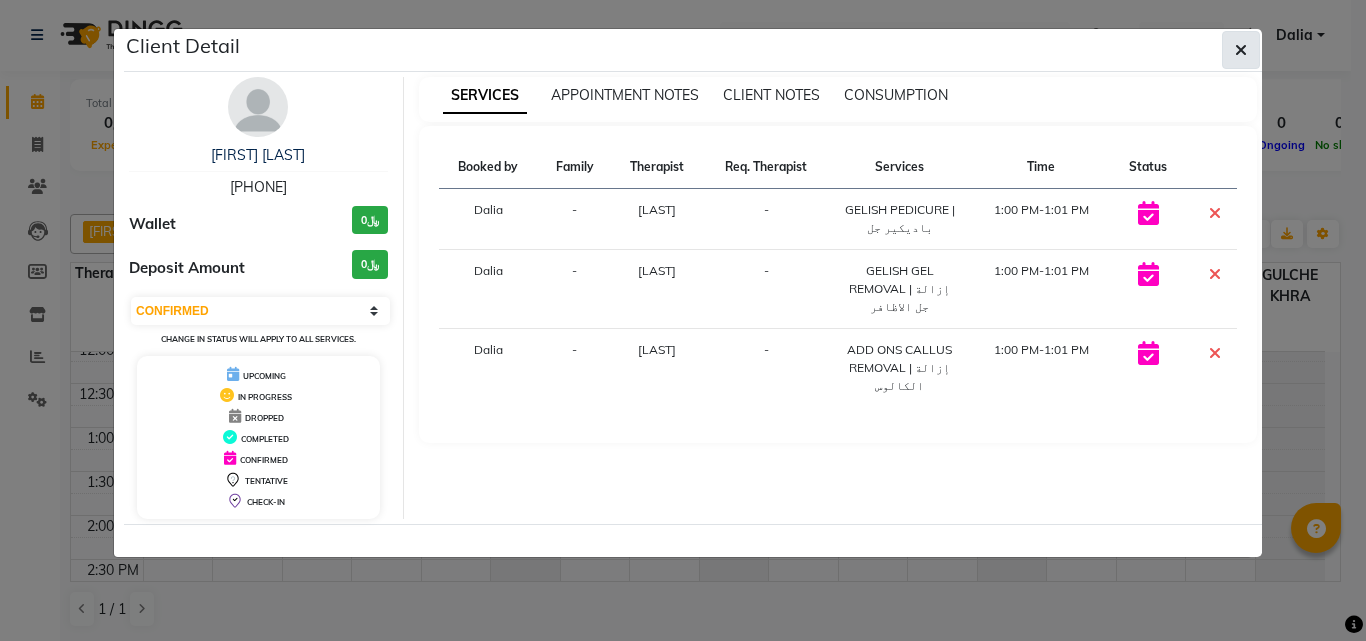 click 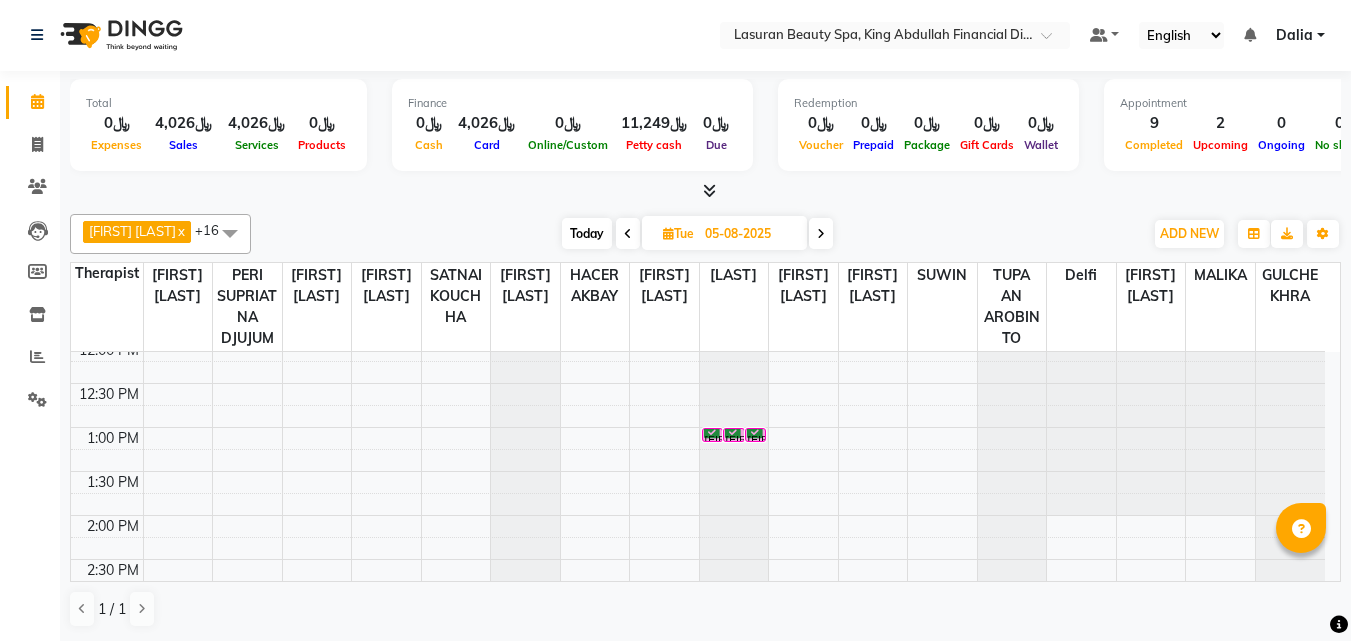 click on "Today" at bounding box center [587, 233] 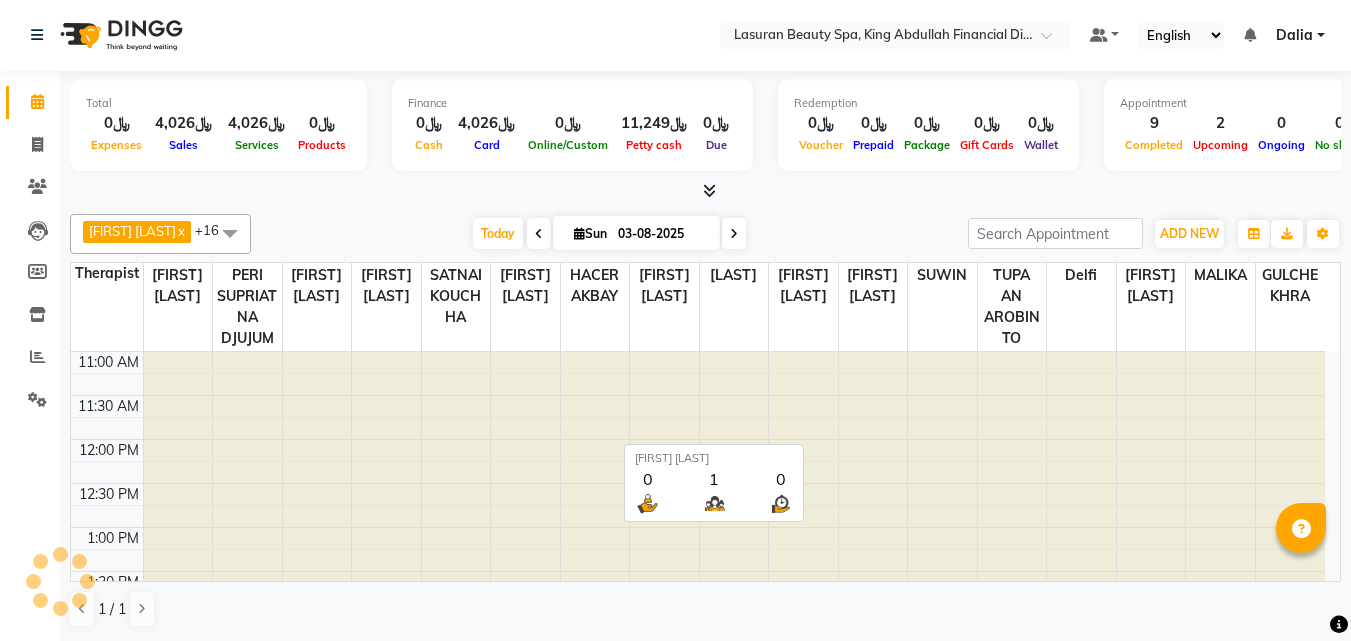 scroll, scrollTop: 759, scrollLeft: 0, axis: vertical 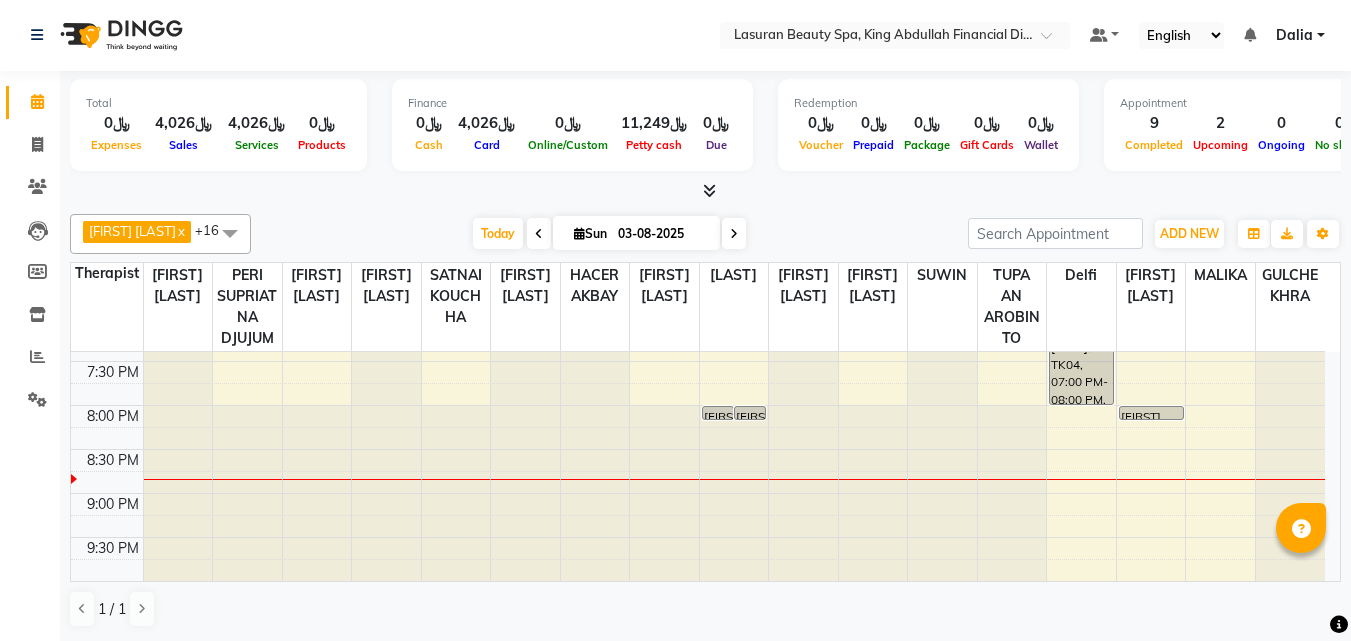 click at bounding box center [734, 233] 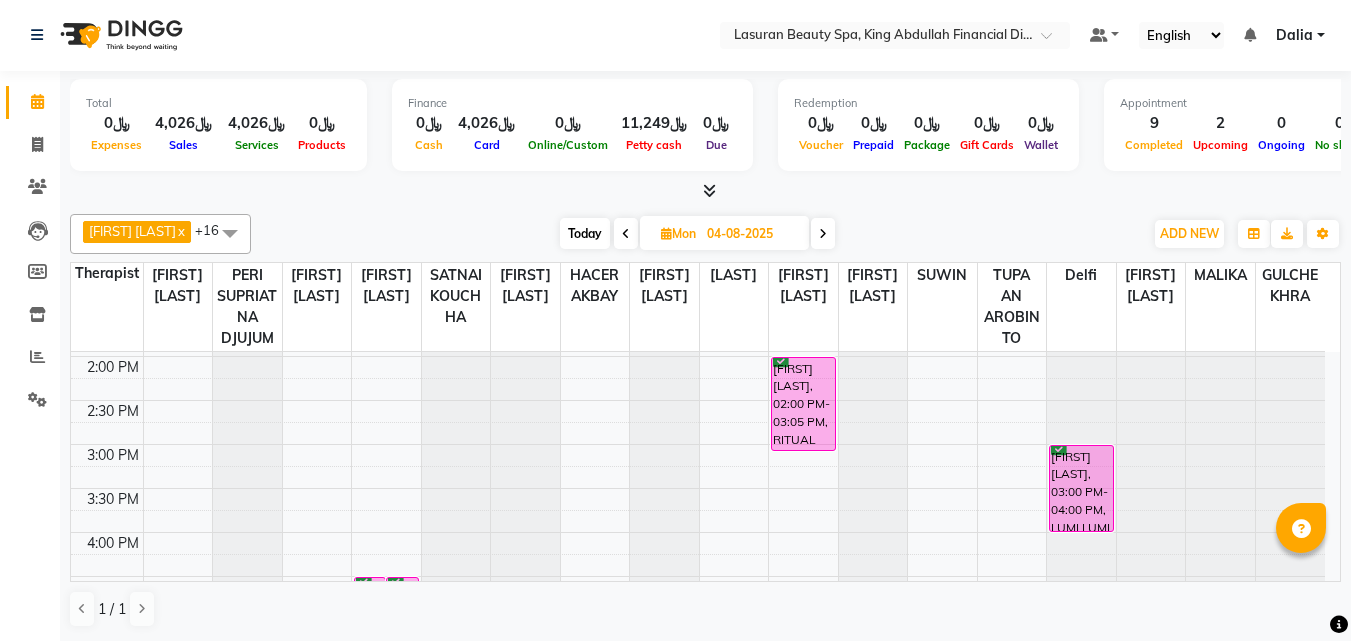 scroll, scrollTop: 359, scrollLeft: 0, axis: vertical 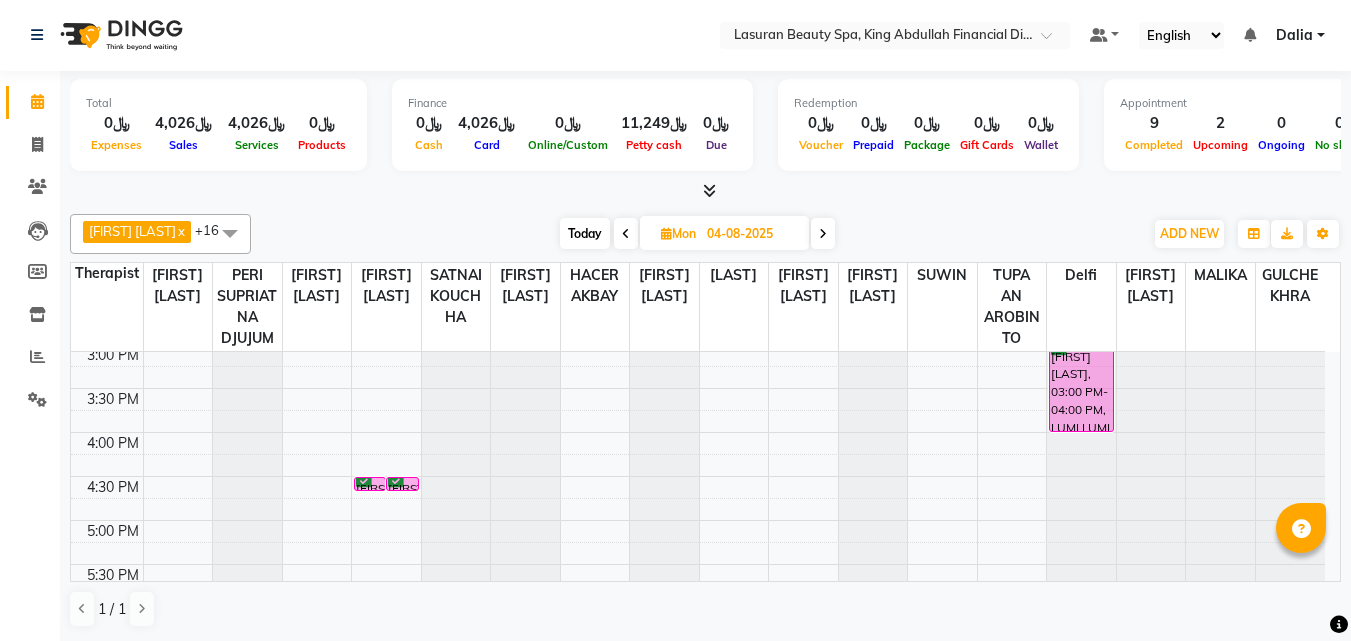click at bounding box center [396, 479] 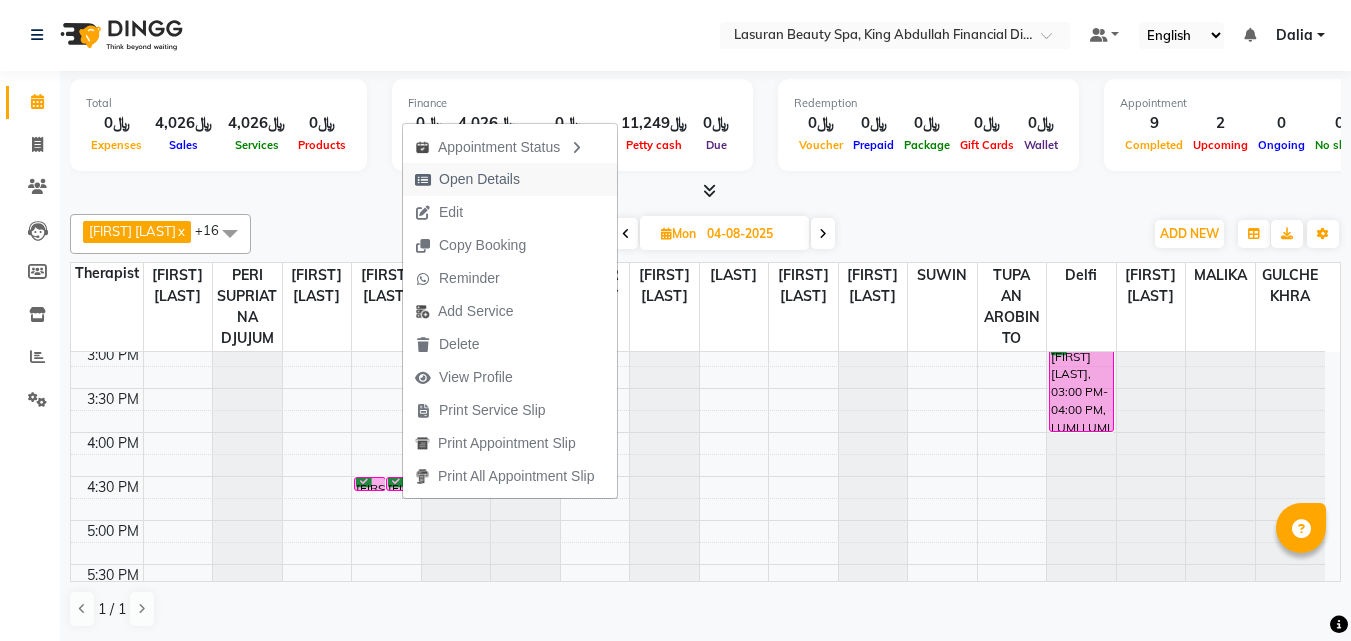 click on "Open Details" at bounding box center (479, 179) 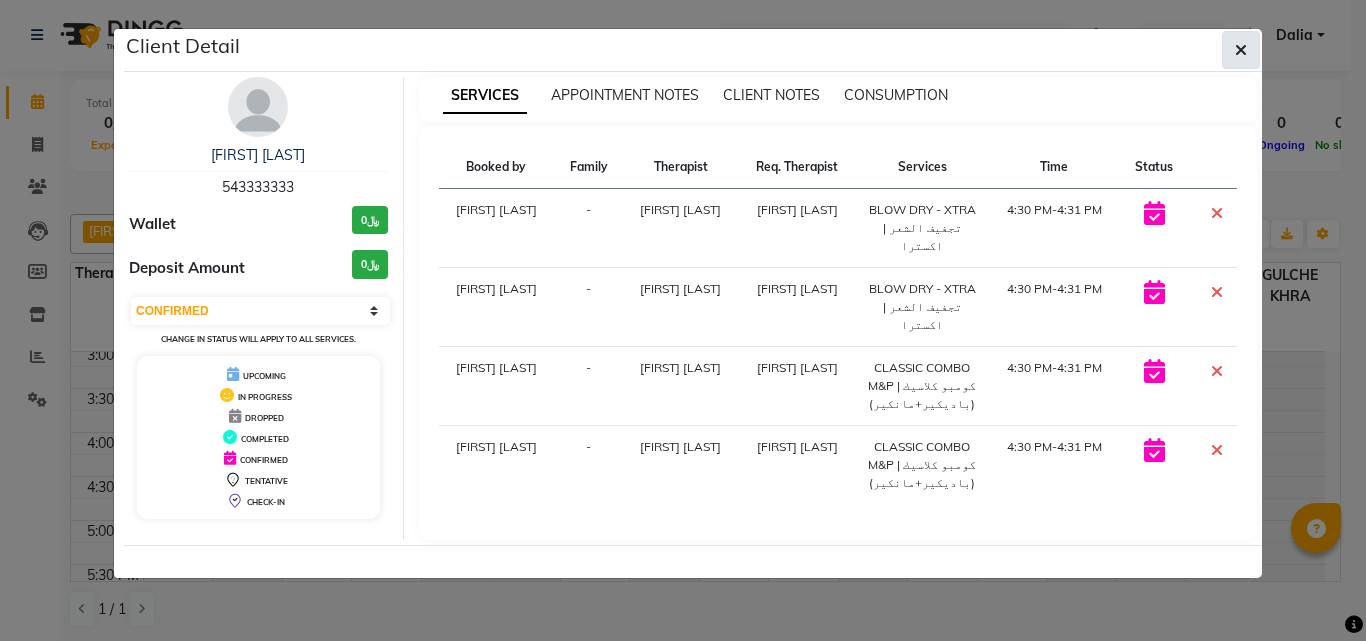 click 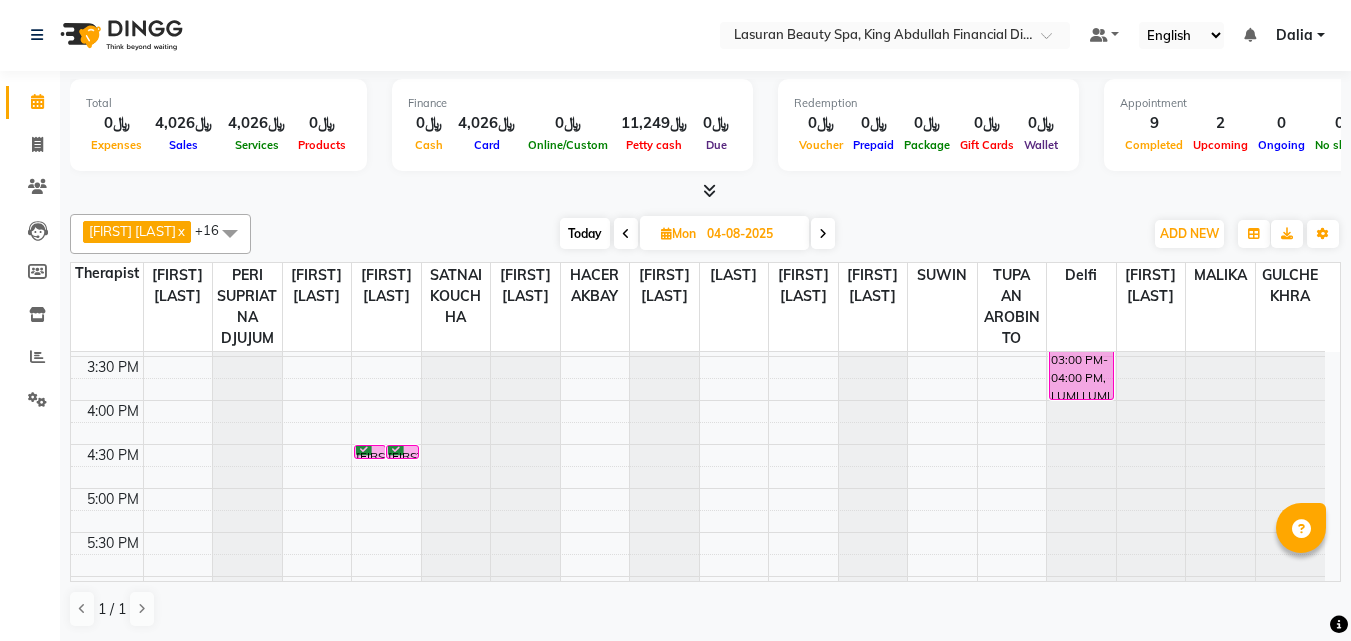 scroll, scrollTop: 400, scrollLeft: 0, axis: vertical 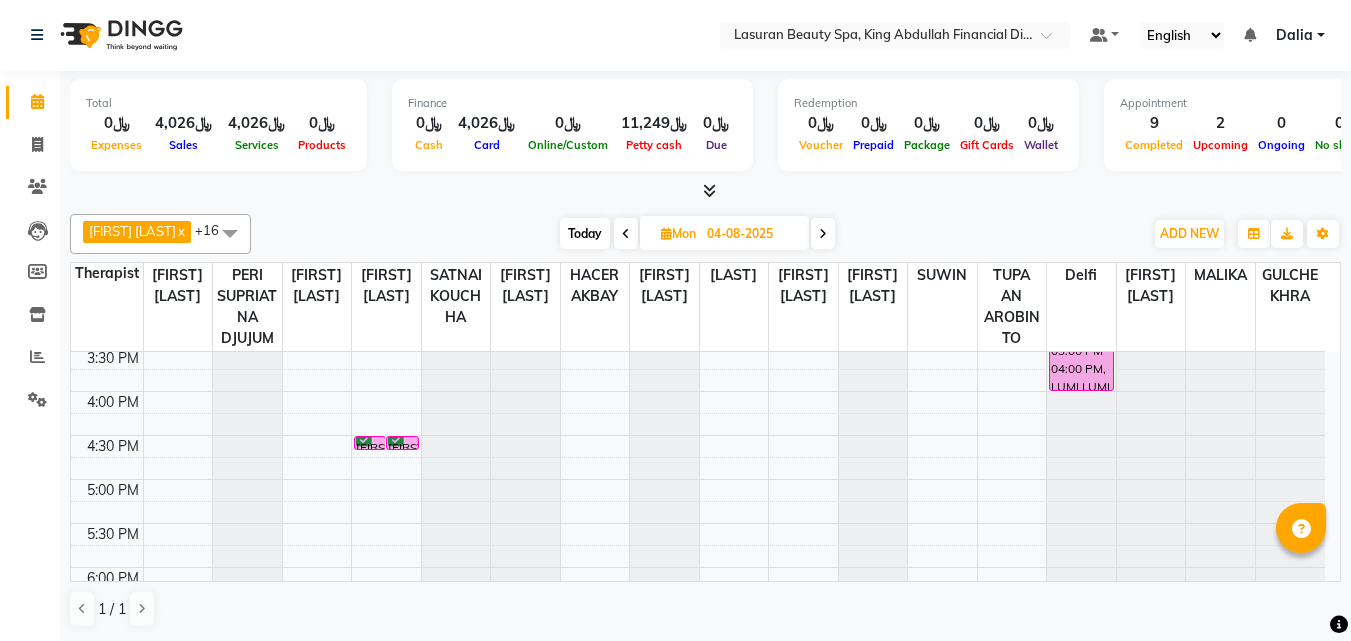 click on "Today" at bounding box center (585, 233) 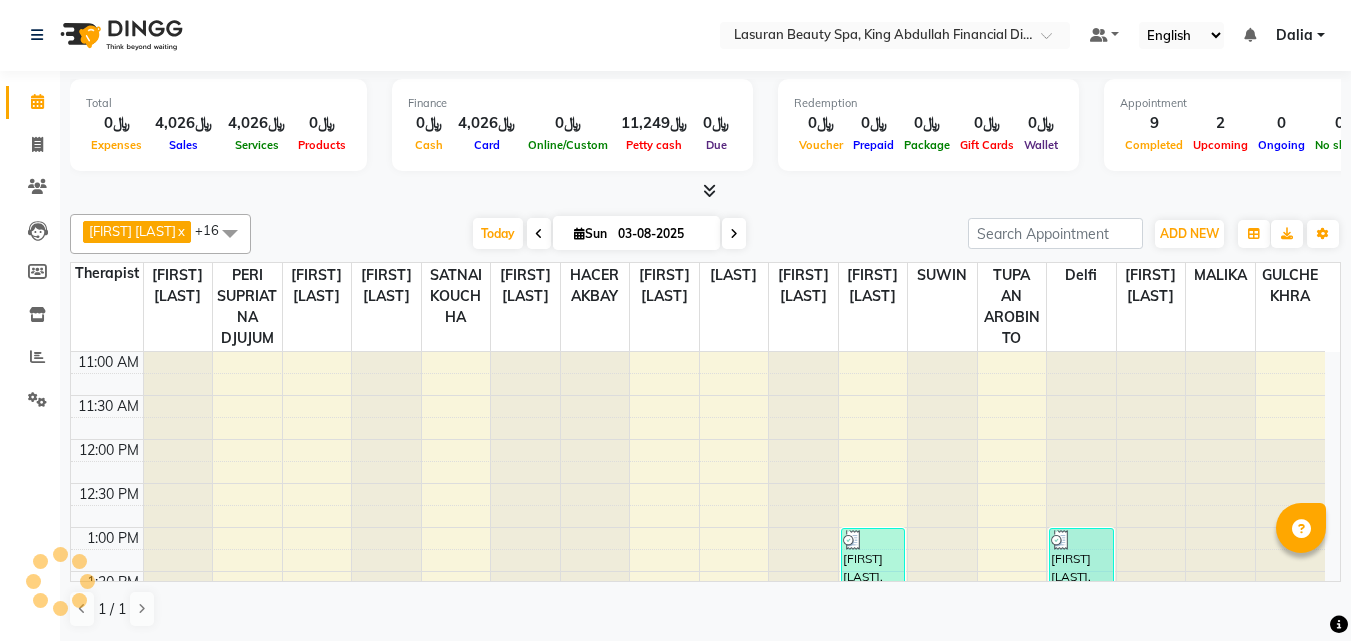 scroll, scrollTop: 759, scrollLeft: 0, axis: vertical 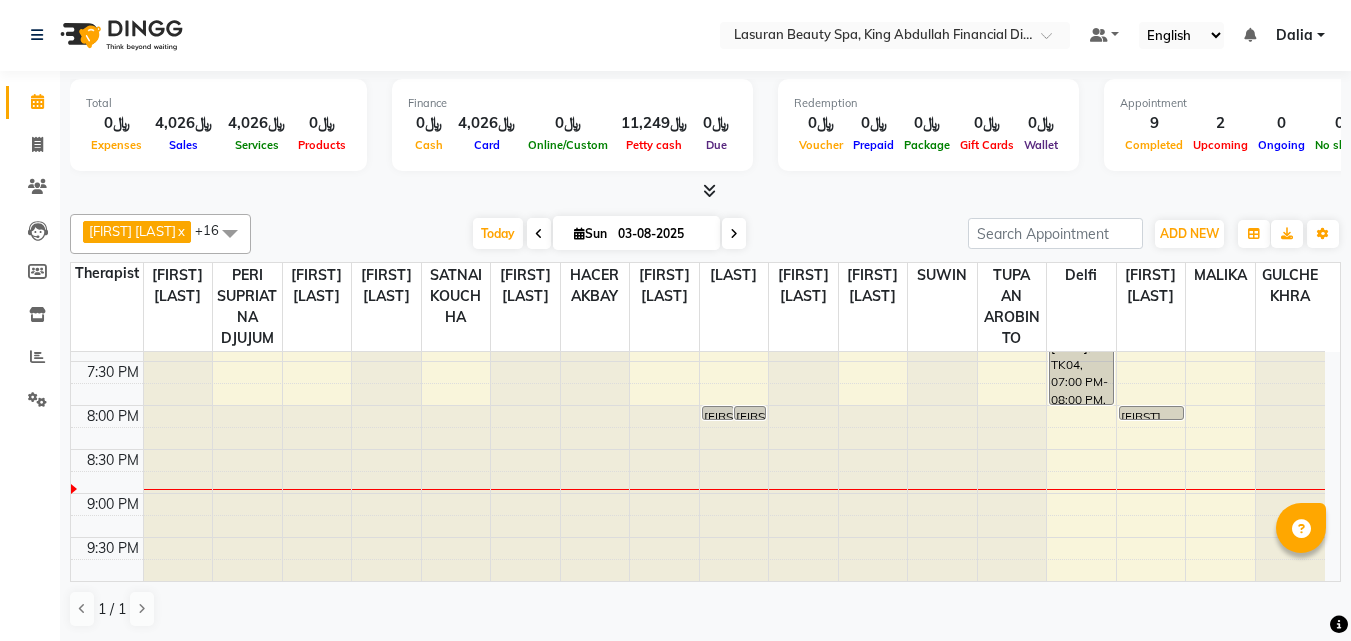 click on "[FIRST] [LAST], TK09, 08:00 PM-08:01 PM, NAIL ENHANCEMENT FAKE NAIL FULL SET W POLISH INCLUDING M&P | كومبو اظافر صناعيه مع تلميع" at bounding box center (750, 413) 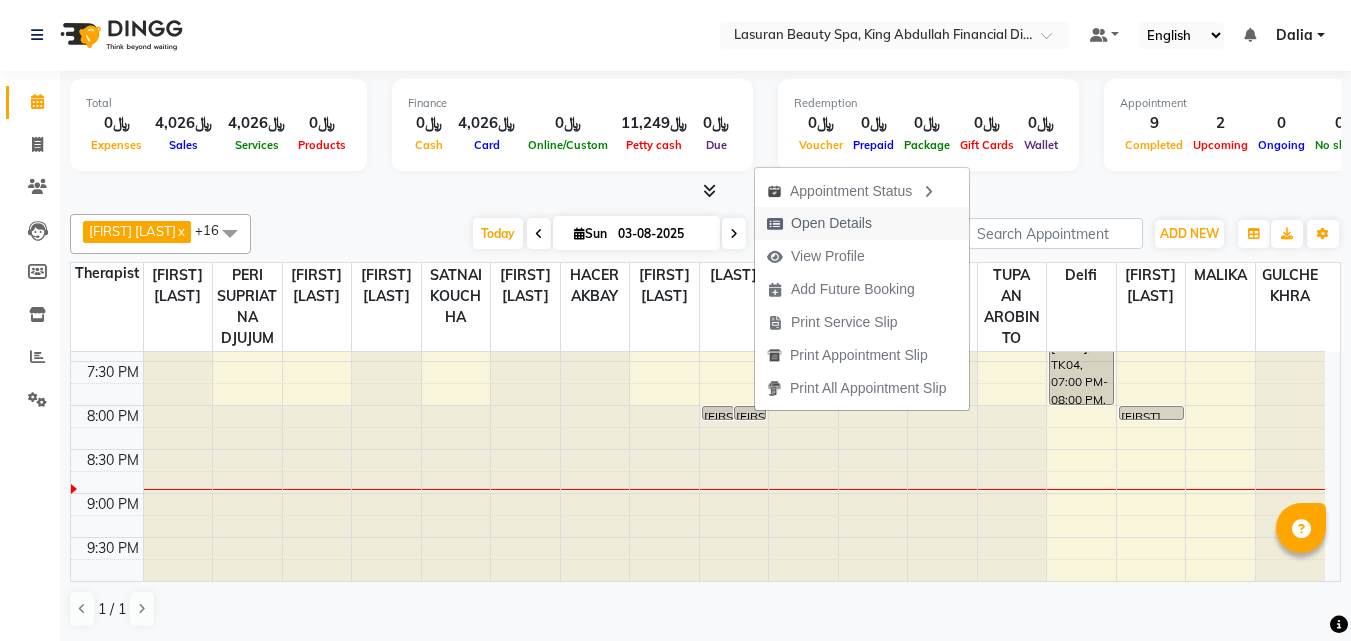 click on "Open Details" at bounding box center (831, 223) 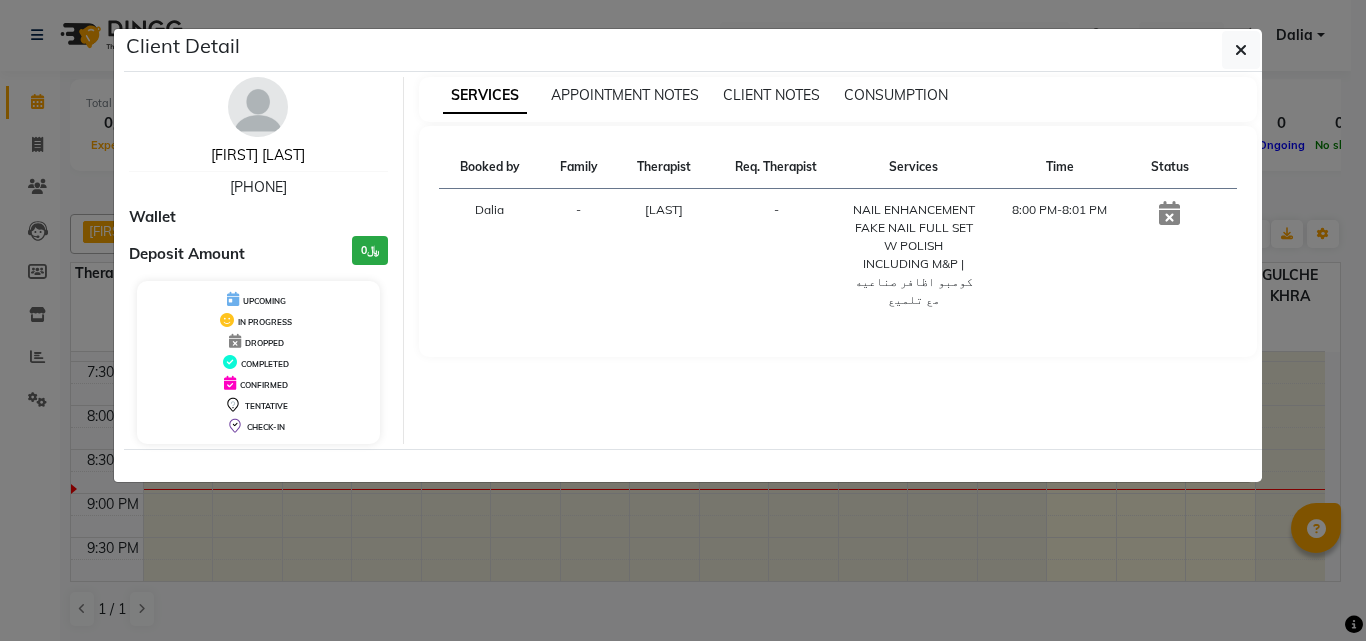 click on "[FIRST] [LAST]" at bounding box center (258, 155) 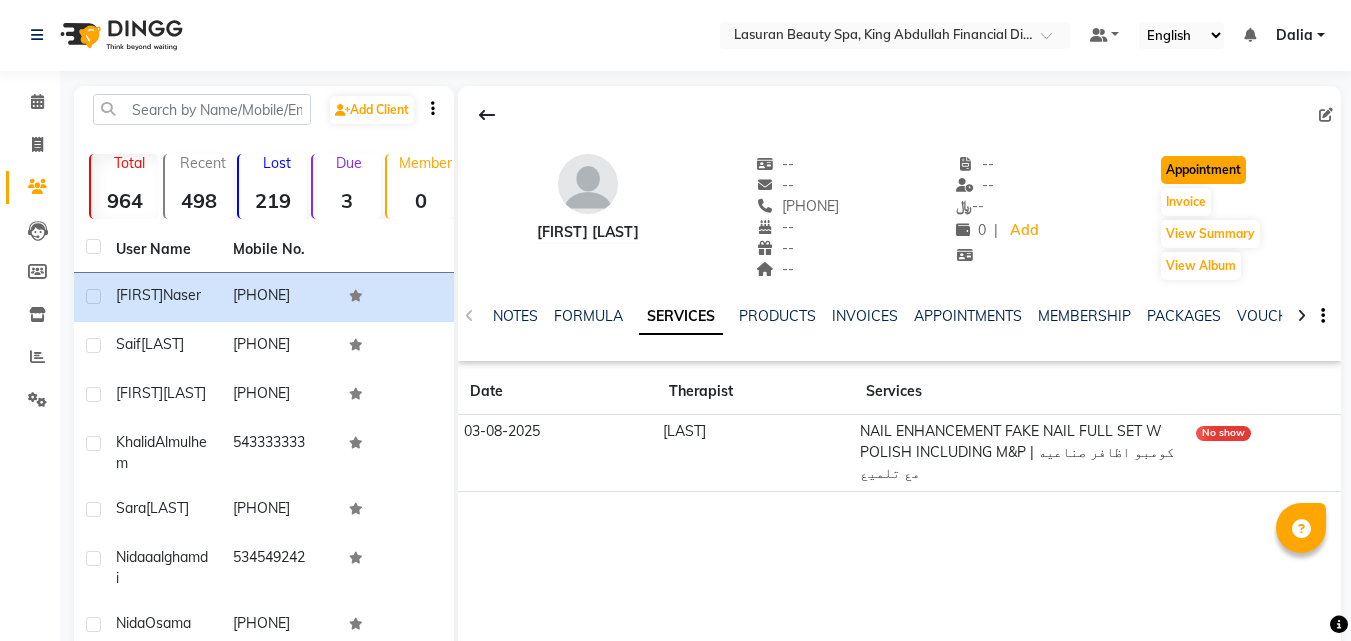 click on "Appointment" 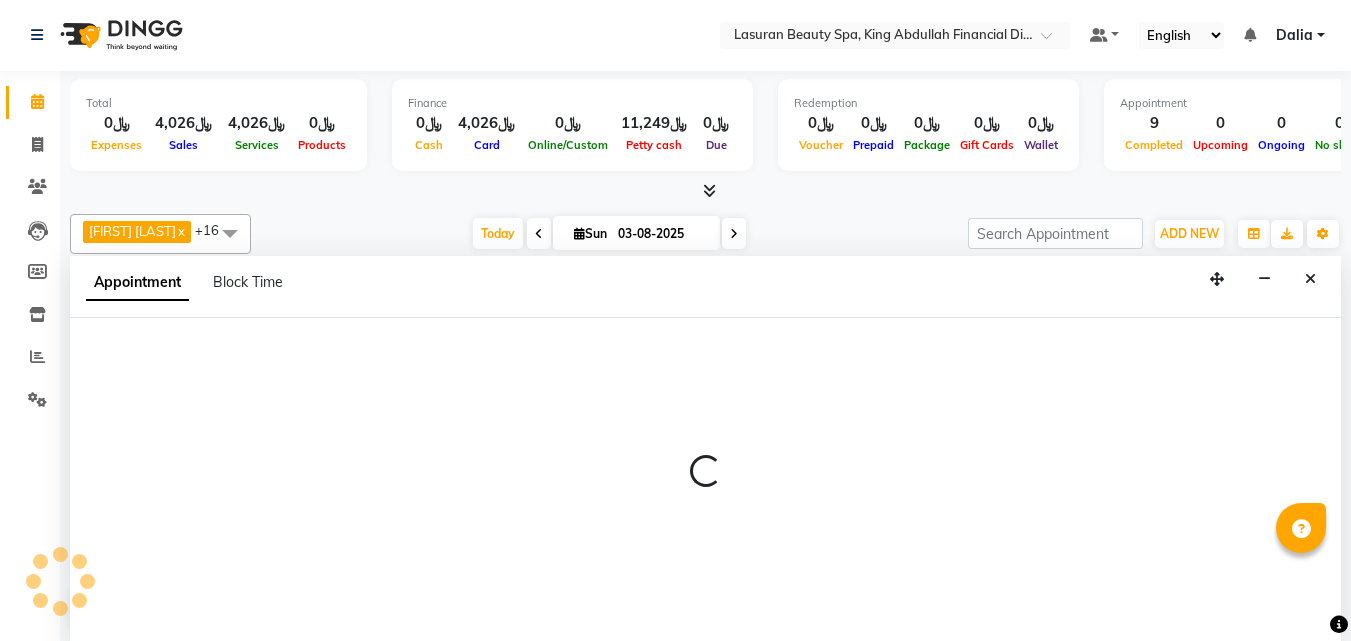 scroll, scrollTop: 0, scrollLeft: 0, axis: both 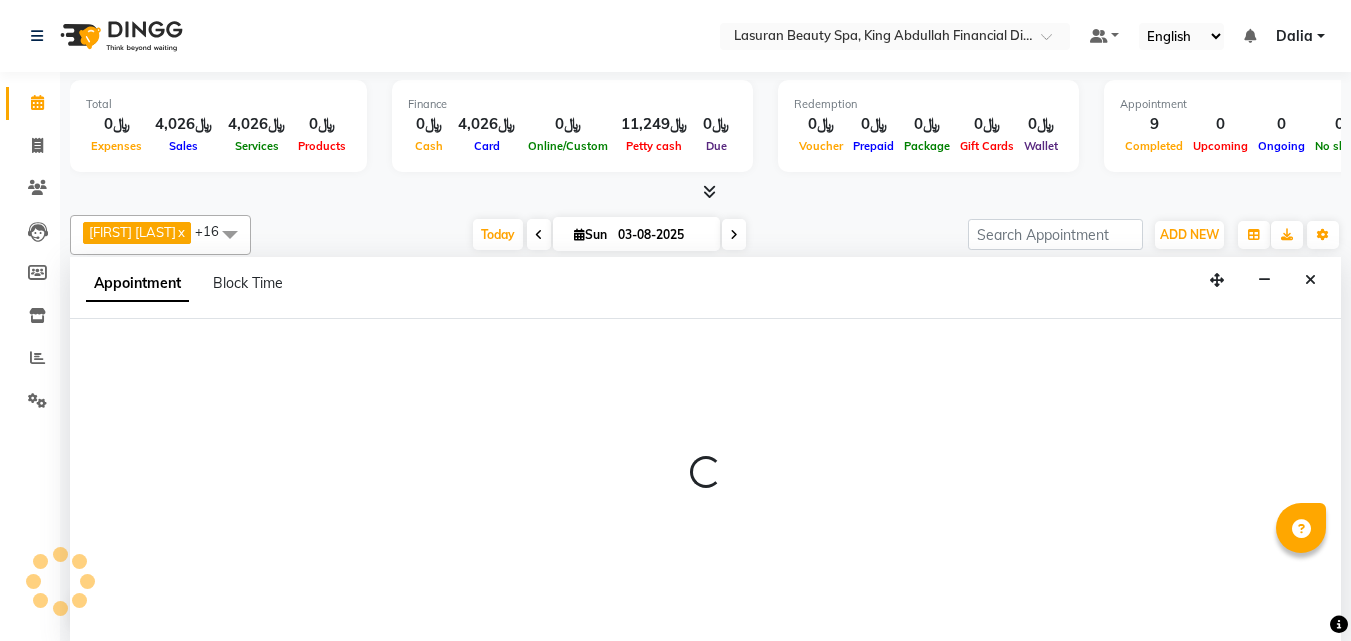 select on "720" 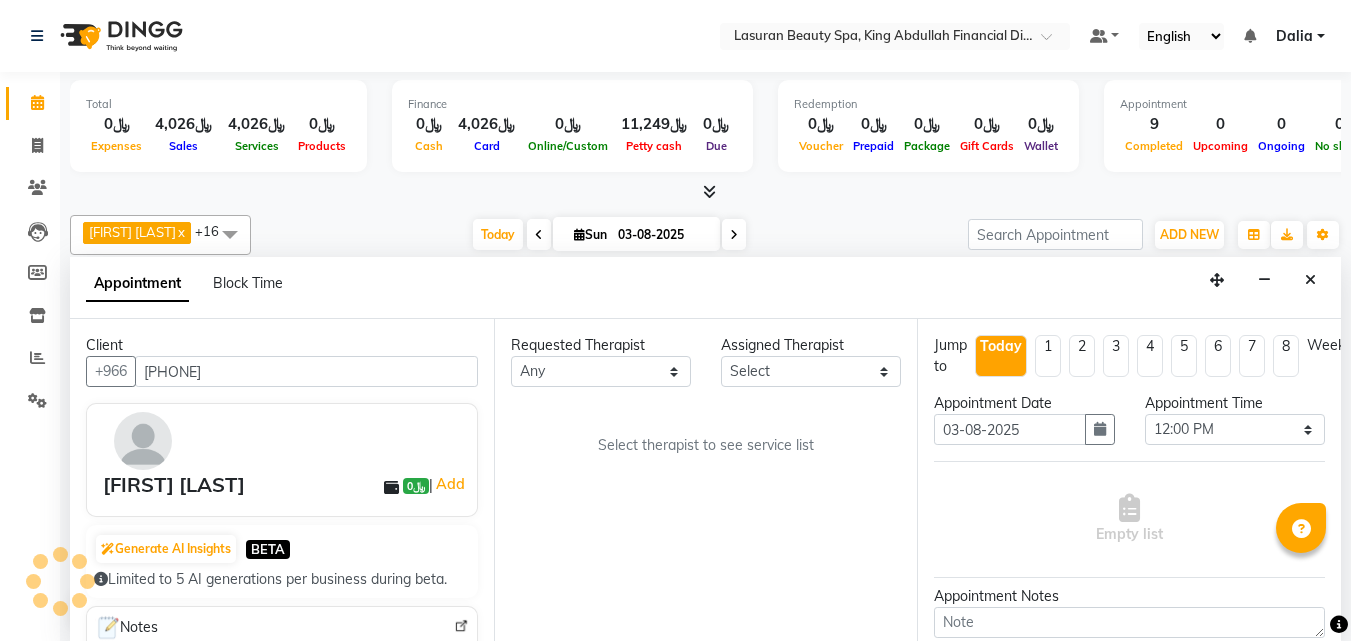 drag, startPoint x: 650, startPoint y: 339, endPoint x: 655, endPoint y: 370, distance: 31.400637 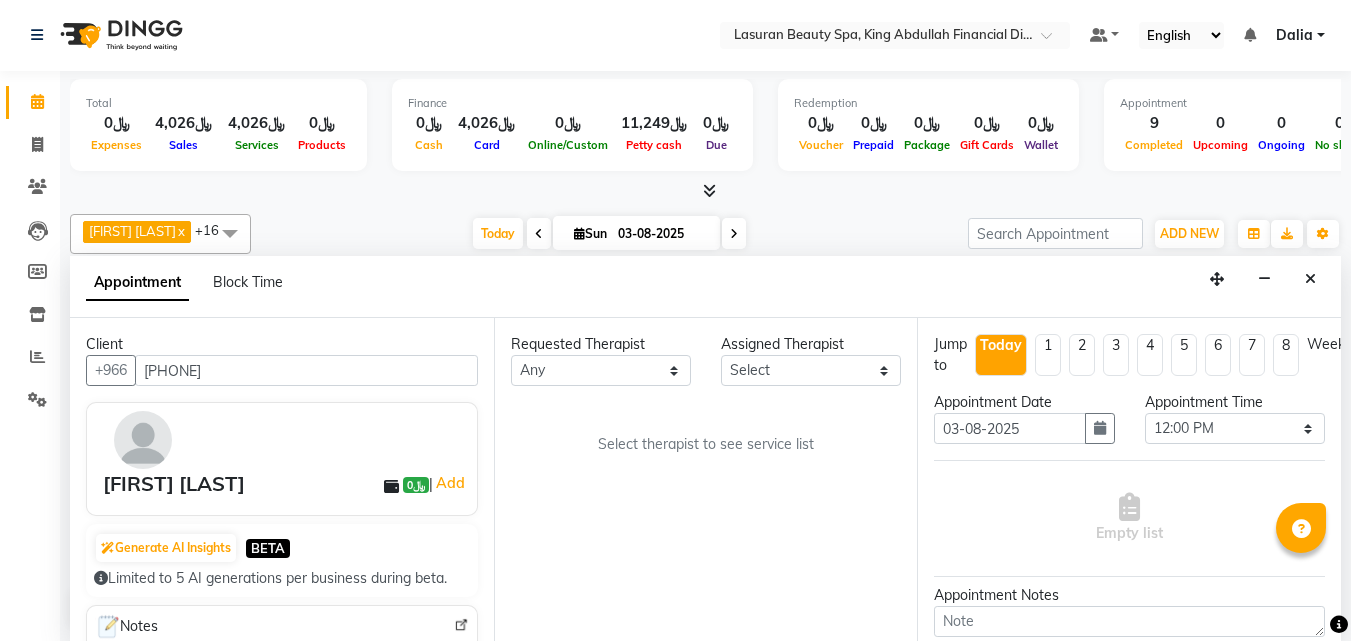 click on "Any [LAST] [LAST] [LAST] [LAST] [LAST] [LAST] [LAST] [LAST] [LAST] [LAST] [LAST] [LAST] [LAST] [LAST] [LAST] [LAST] [LAST] [LAST] [LAST] [LAST] [LAST] [LAST] [LAST] [LAST] [LAST] [LAST] [LAST] [LAST] [LAST] [LAST]" at bounding box center (601, 370) 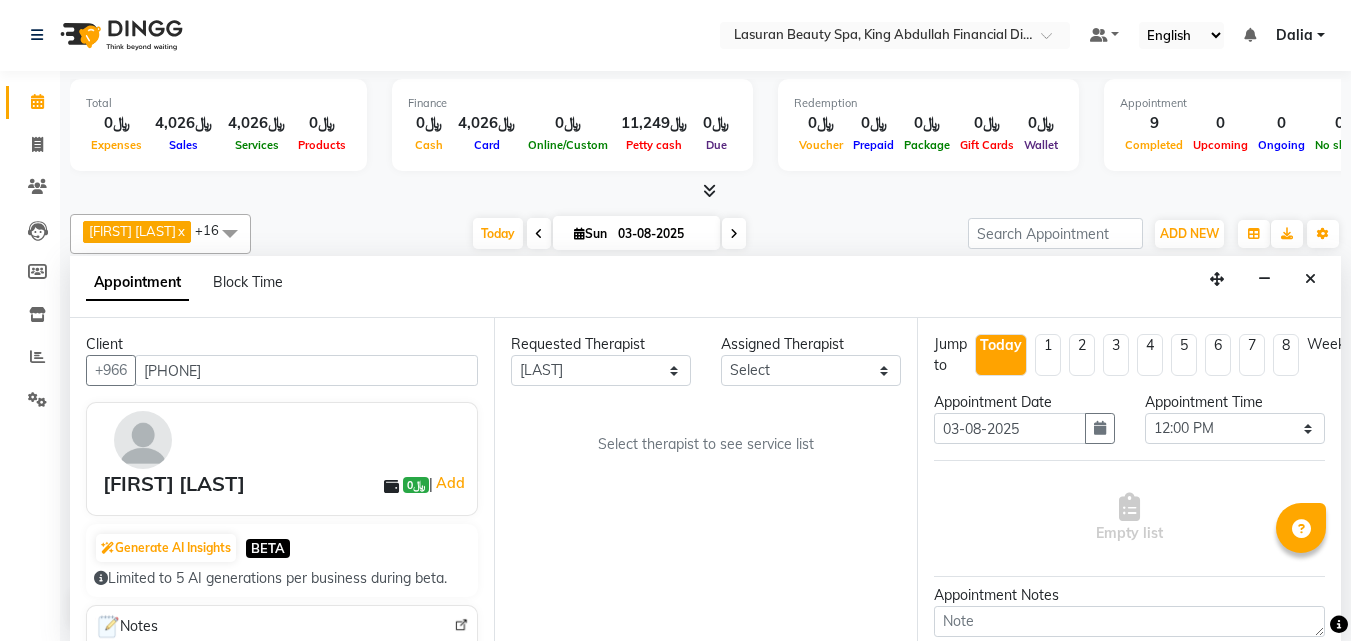 click on "Any [LAST] [LAST] [LAST] [LAST] [LAST] [LAST] [LAST] [LAST] [LAST] [LAST] [LAST] [LAST] [LAST] [LAST] [LAST] [LAST] [LAST] [LAST] [LAST] [LAST] [LAST] [LAST] [LAST] [LAST] [LAST] [LAST] [LAST] [LAST] [LAST] [LAST]" at bounding box center (601, 370) 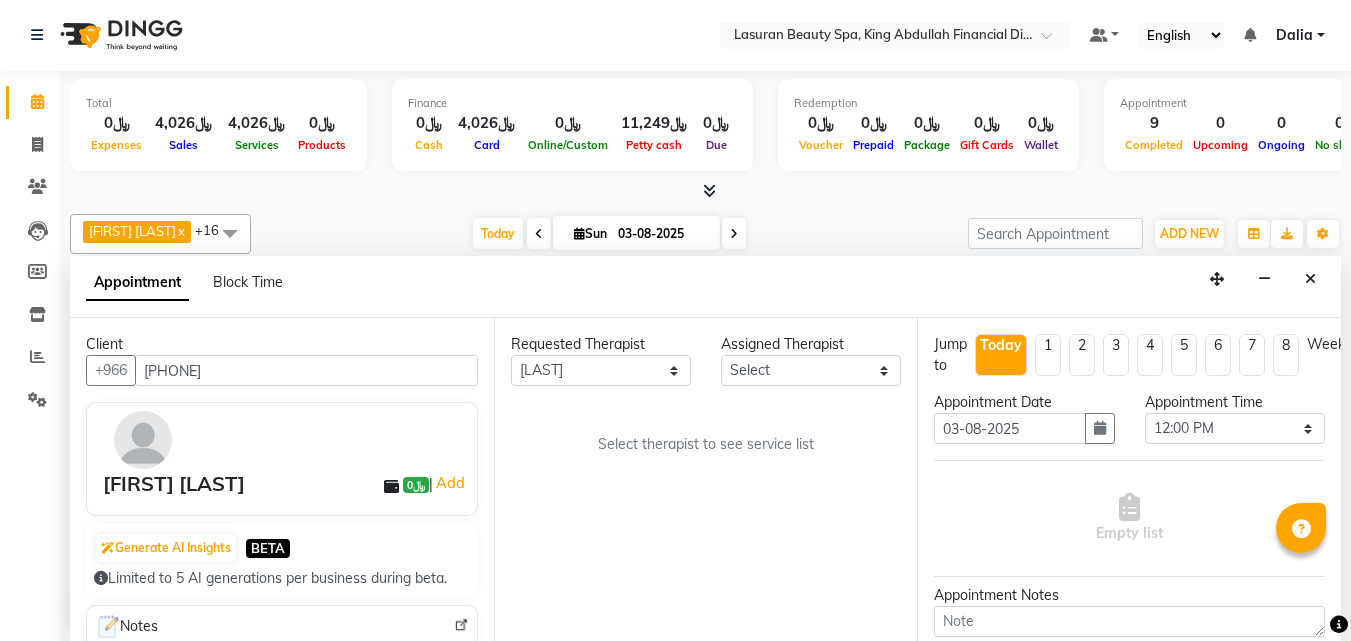select on "54634" 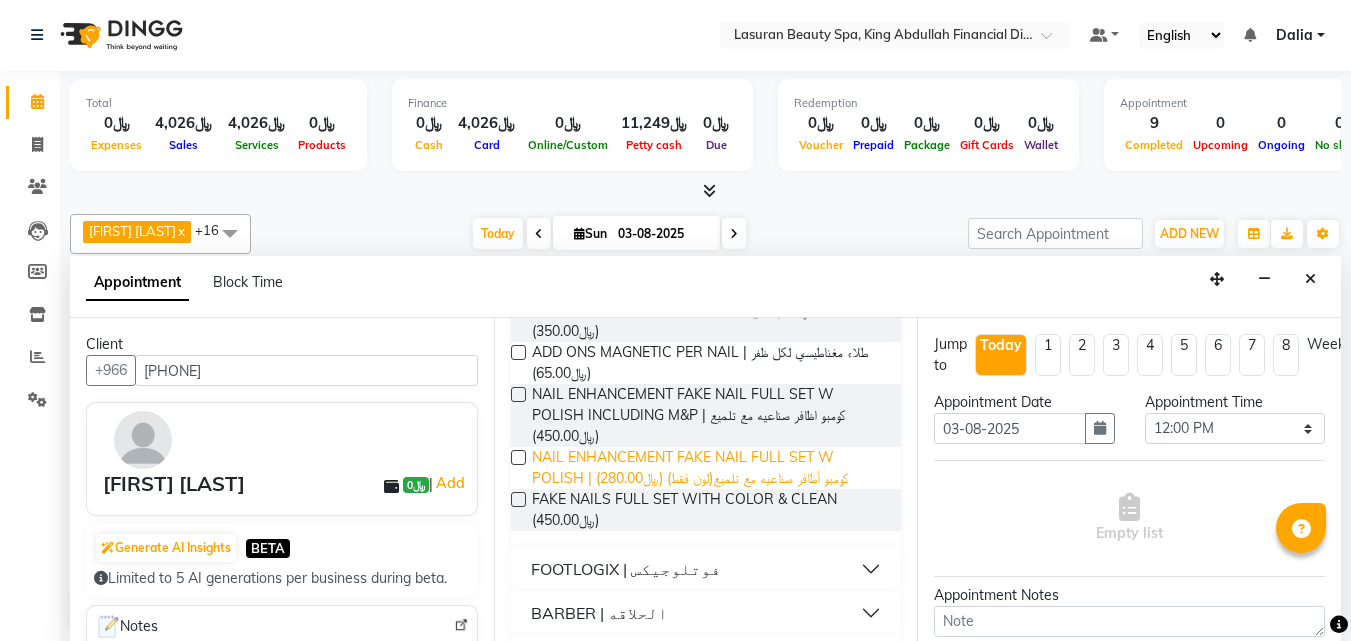 scroll, scrollTop: 1600, scrollLeft: 0, axis: vertical 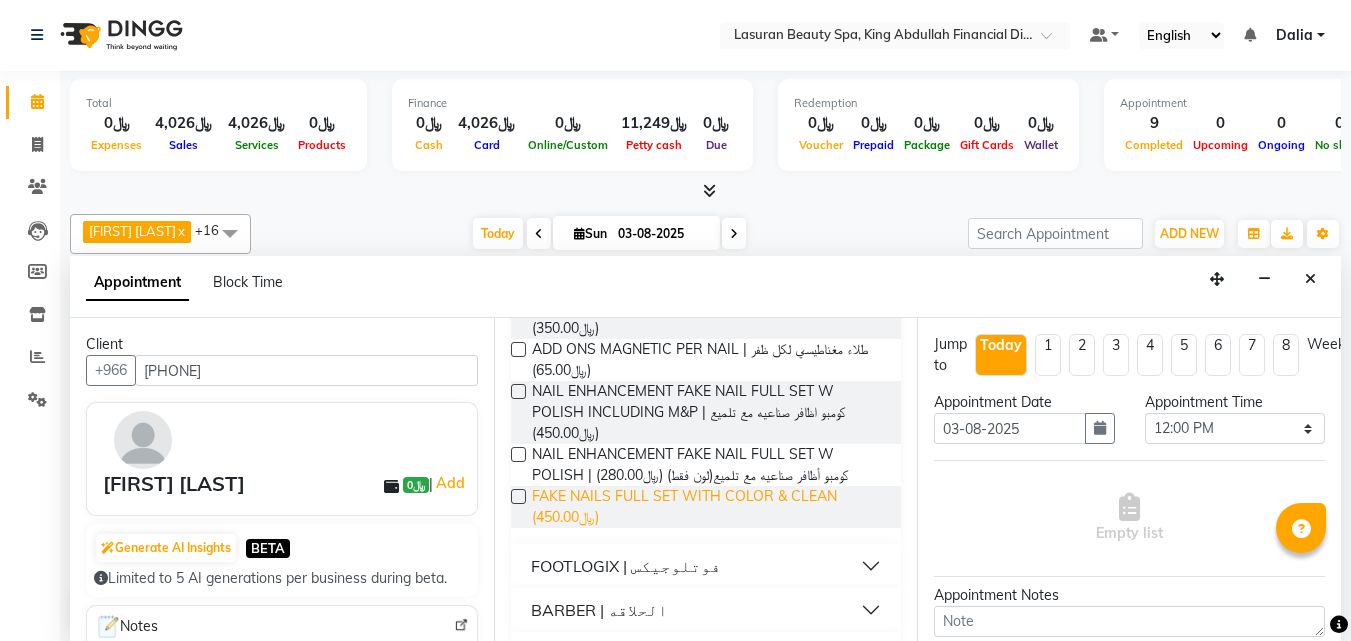 click on "FAKE NAILS FULL SET WITH COLOR & CLEAN (﷼450.00)" at bounding box center (709, 507) 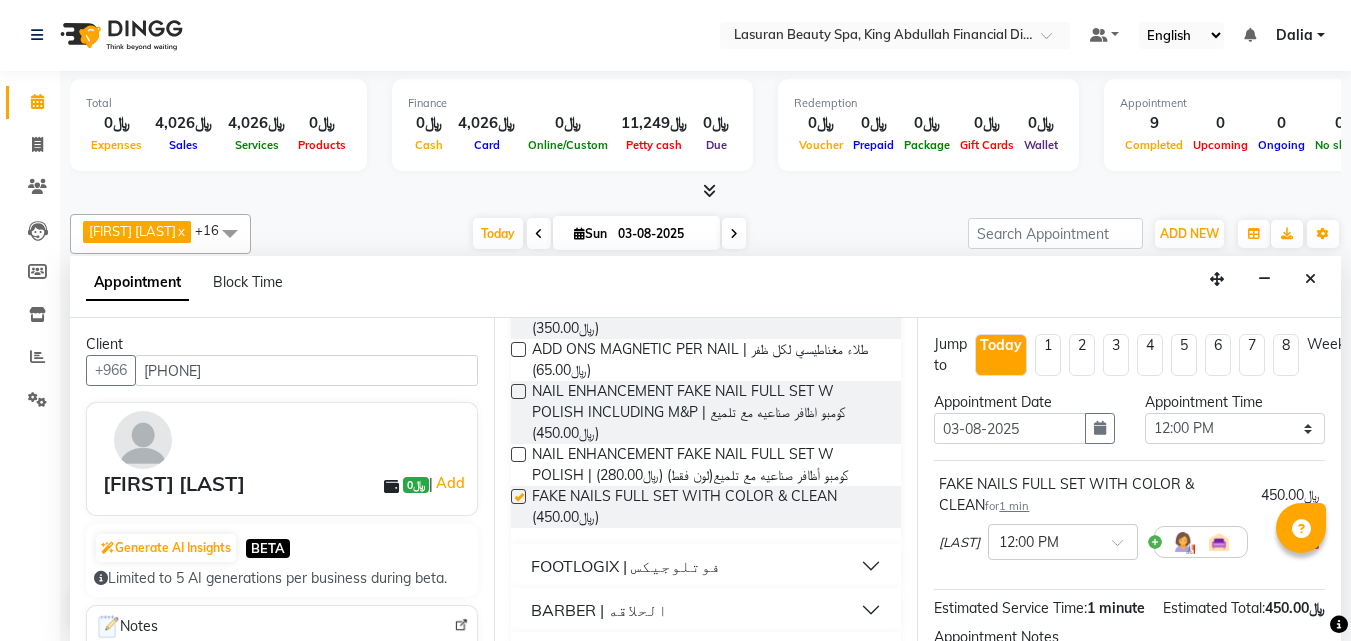 checkbox on "false" 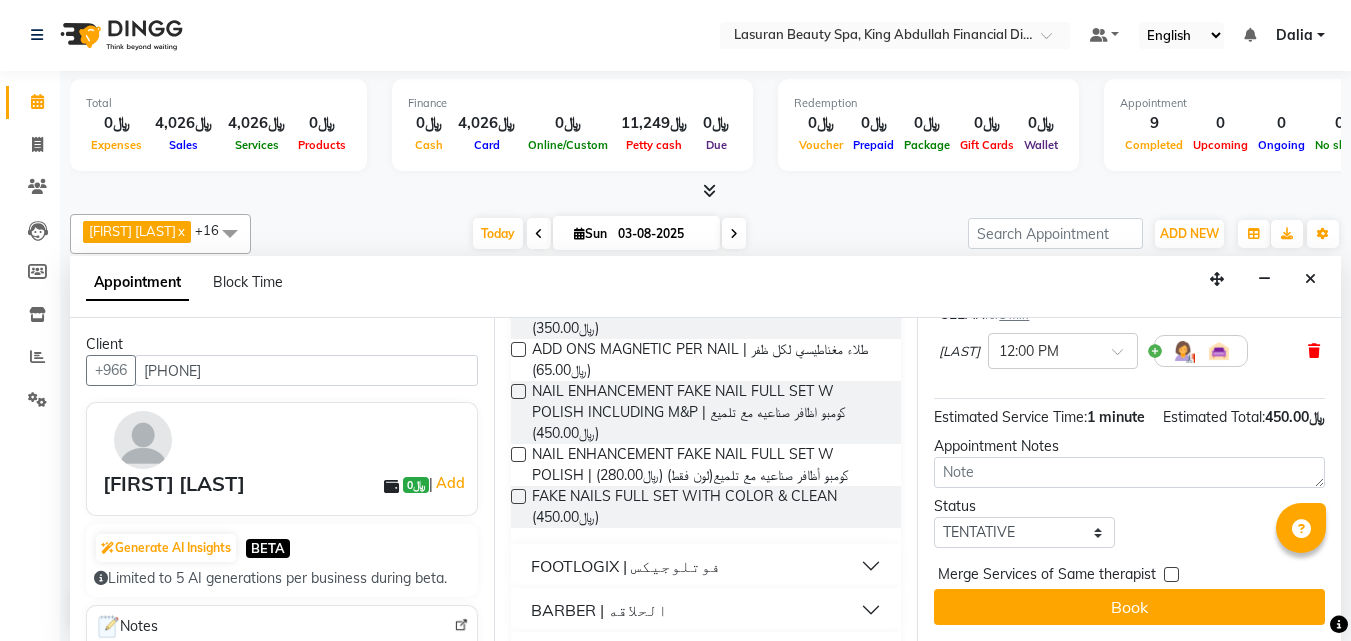 click at bounding box center [1314, 351] 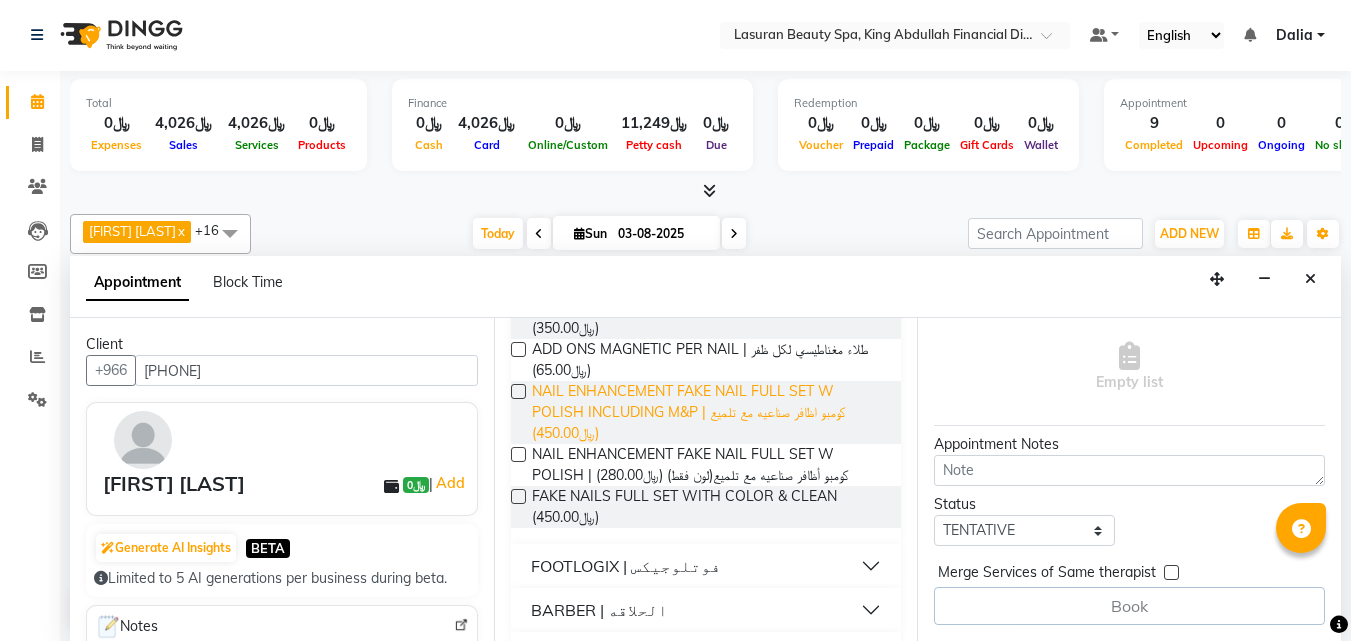 click on "NAIL ENHANCEMENT FAKE NAIL FULL SET W POLISH INCLUDING M&P | كومبو اظافر صناعيه مع تلميع  (﷼450.00)" at bounding box center [709, 412] 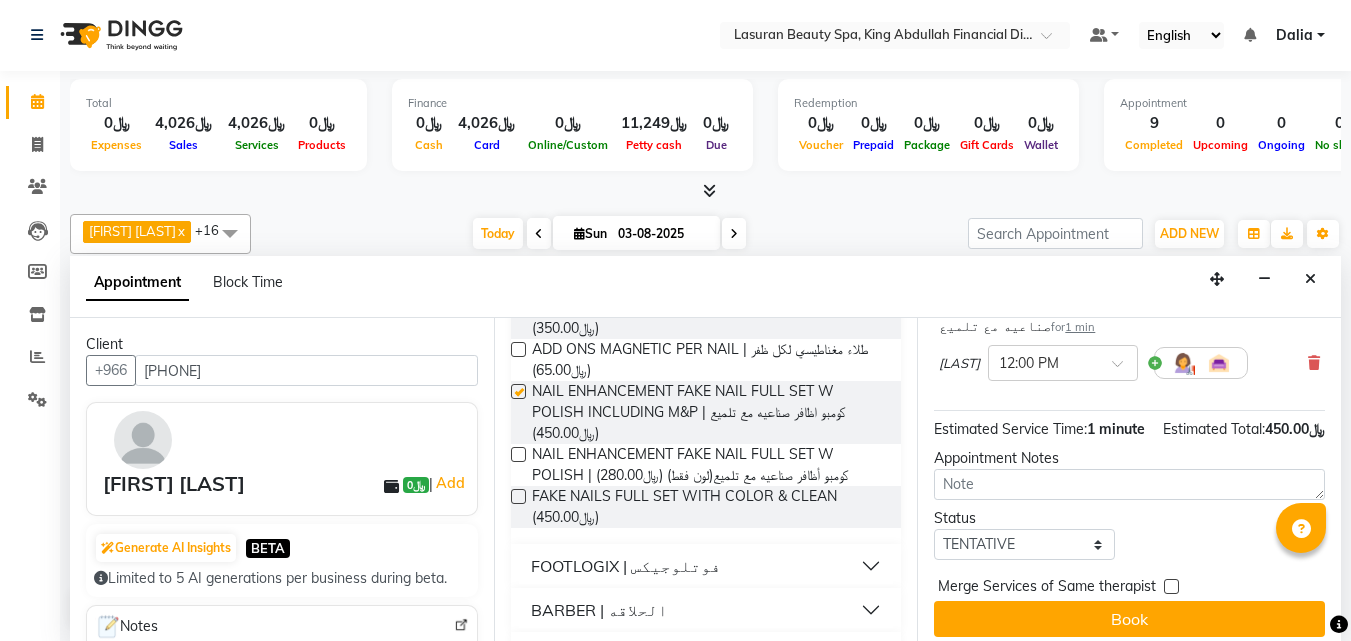 checkbox on "false" 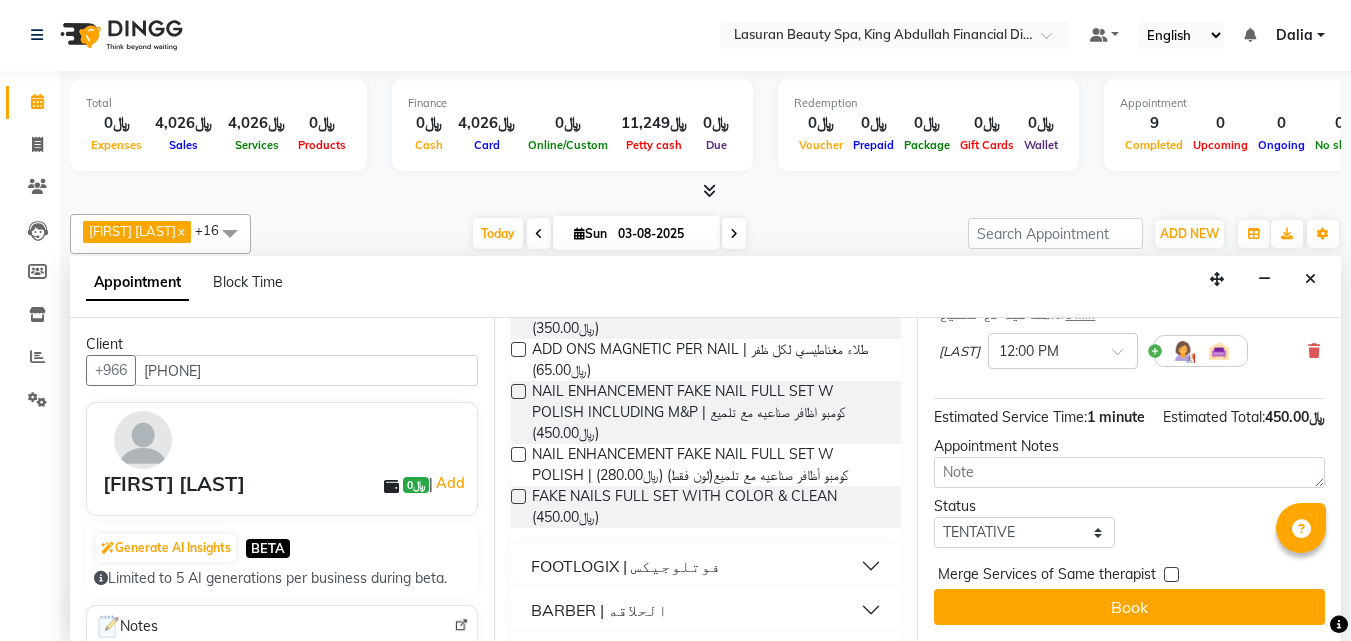 scroll, scrollTop: 248, scrollLeft: 0, axis: vertical 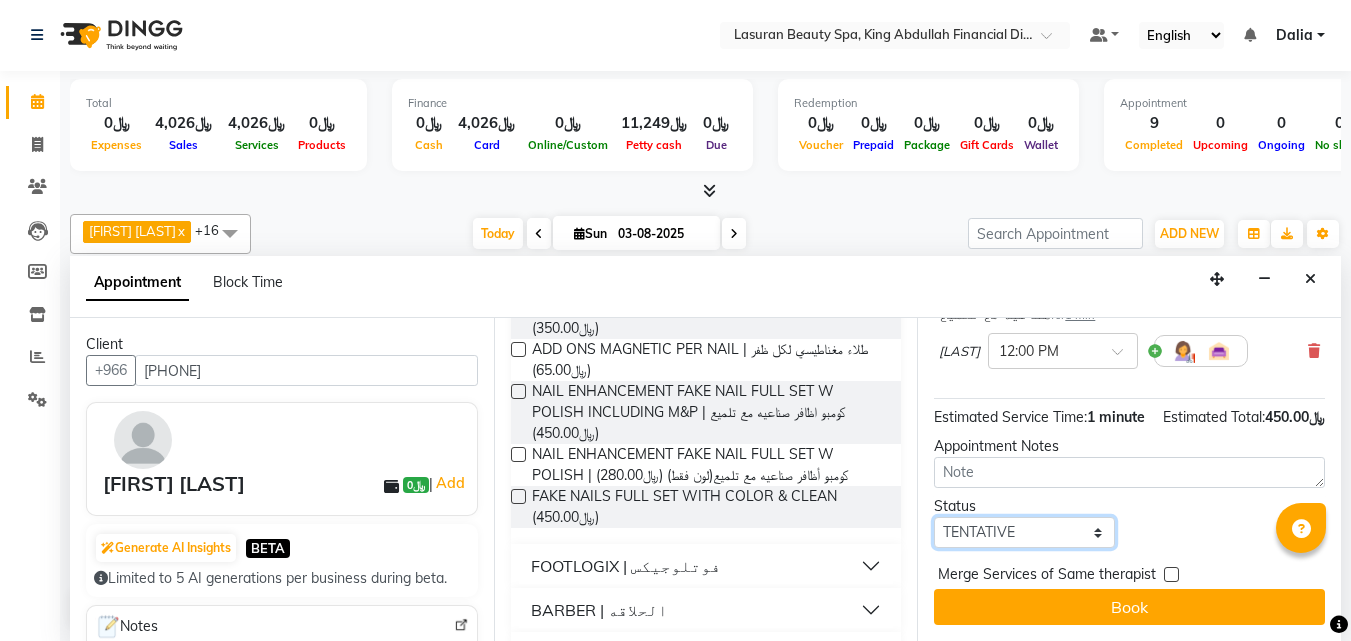 click on "Select TENTATIVE CONFIRM CHECK-IN UPCOMING" at bounding box center [1024, 532] 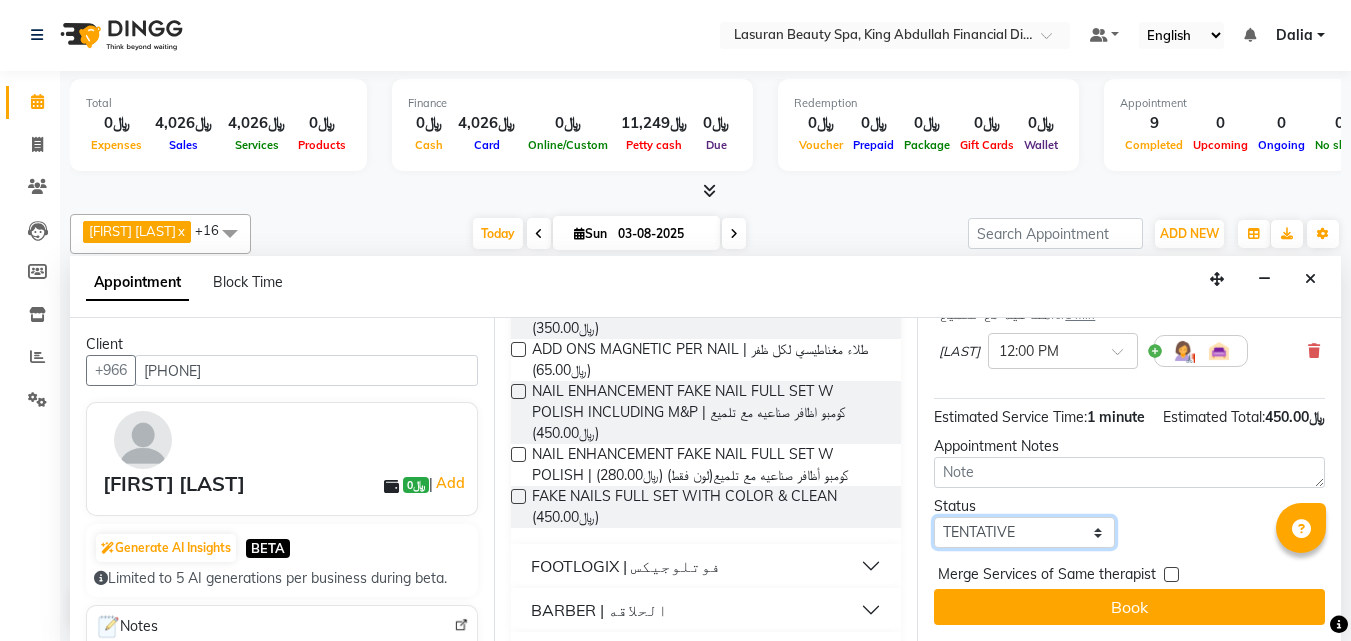 select on "confirm booking" 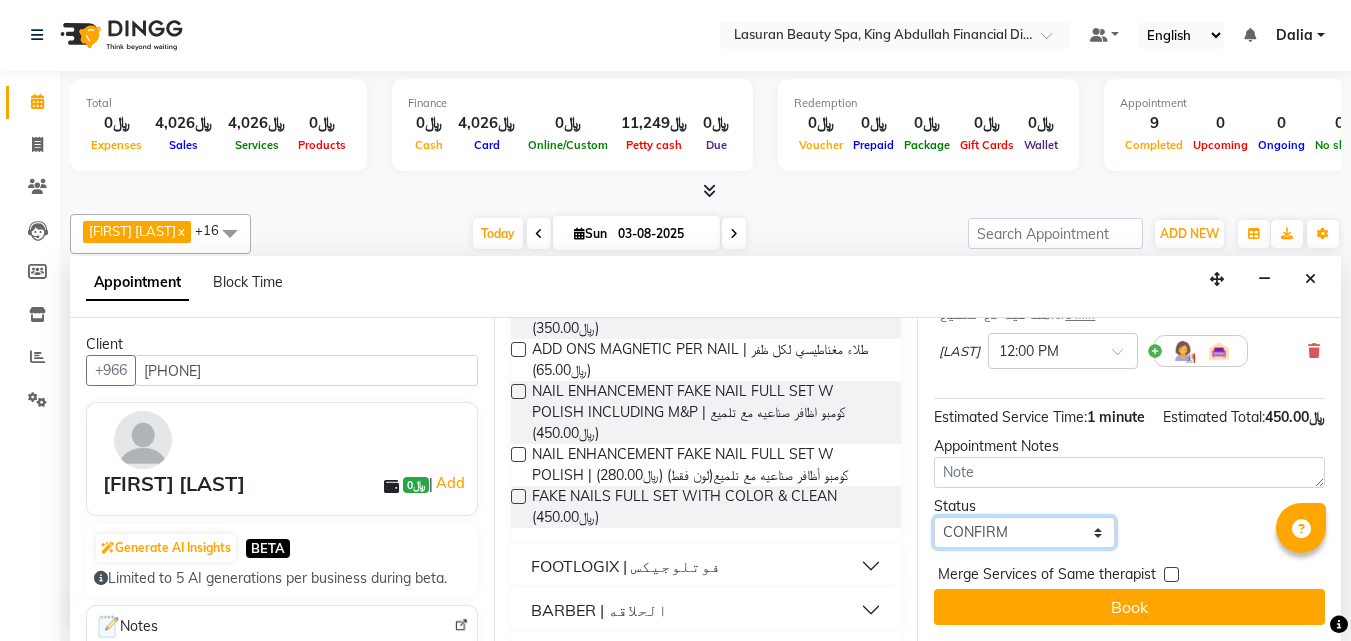 click on "Select TENTATIVE CONFIRM CHECK-IN UPCOMING" at bounding box center [1024, 532] 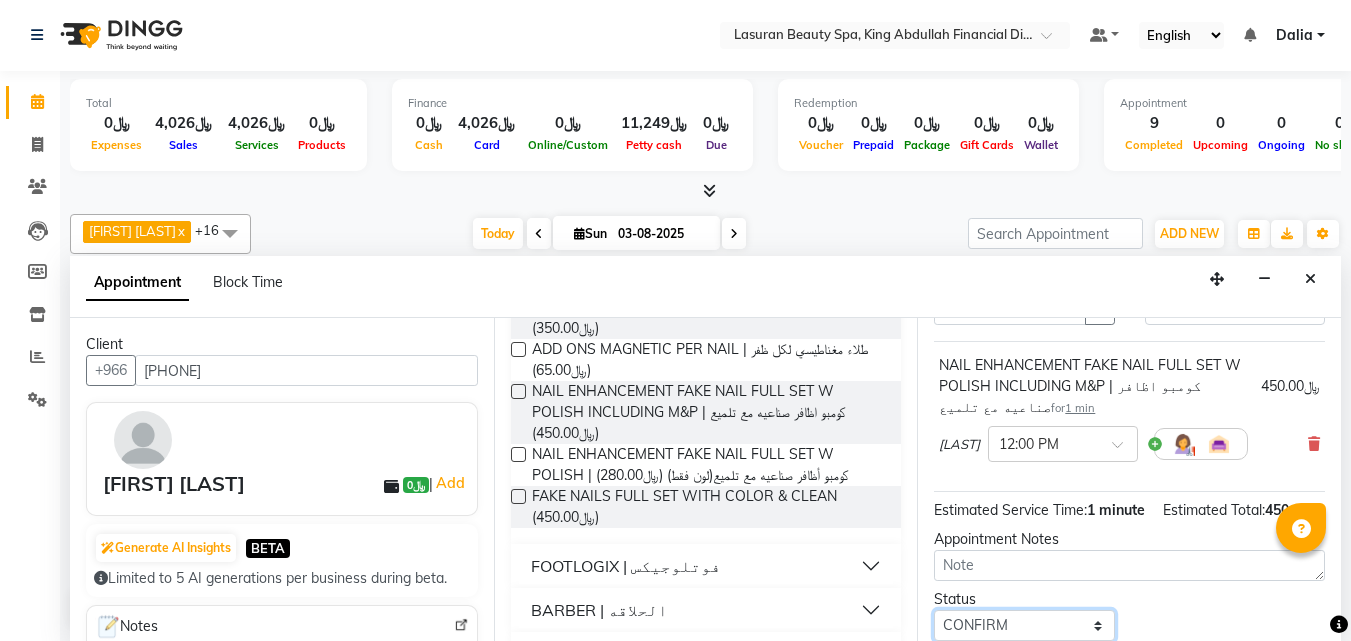 scroll, scrollTop: 0, scrollLeft: 0, axis: both 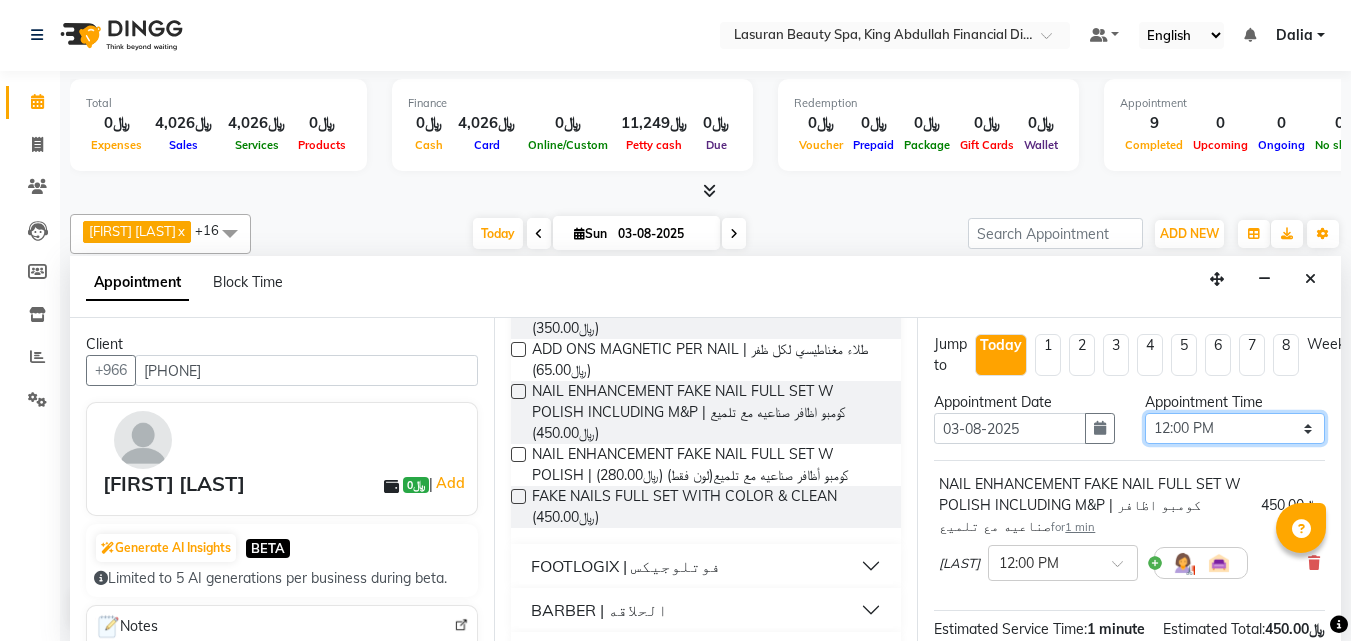 click on "Select 12:00 PM 12:15 PM 12:30 PM 12:45 PM 01:00 PM 01:15 PM 01:30 PM 01:45 PM 02:00 PM 02:15 PM 02:30 PM 02:45 PM 03:00 PM 03:15 PM 03:30 PM 03:45 PM 04:00 PM 04:15 PM 04:30 PM 04:45 PM 05:00 PM 05:15 PM 05:30 PM 05:45 PM 06:00 PM 06:15 PM 06:30 PM 06:45 PM 07:00 PM 07:15 PM 07:30 PM 07:45 PM 08:00 PM 08:15 PM 08:30 PM 08:45 PM 09:00 PM 09:15 PM 09:30 PM" at bounding box center [1235, 428] 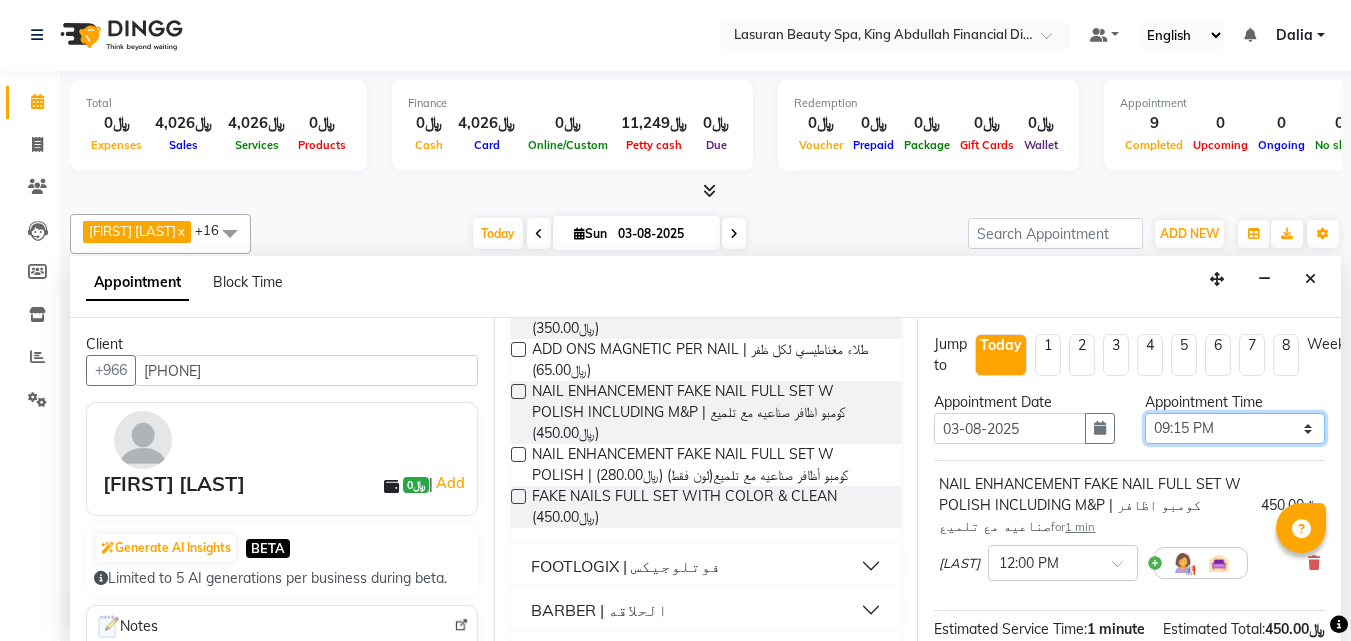 click on "Select 12:00 PM 12:15 PM 12:30 PM 12:45 PM 01:00 PM 01:15 PM 01:30 PM 01:45 PM 02:00 PM 02:15 PM 02:30 PM 02:45 PM 03:00 PM 03:15 PM 03:30 PM 03:45 PM 04:00 PM 04:15 PM 04:30 PM 04:45 PM 05:00 PM 05:15 PM 05:30 PM 05:45 PM 06:00 PM 06:15 PM 06:30 PM 06:45 PM 07:00 PM 07:15 PM 07:30 PM 07:45 PM 08:00 PM 08:15 PM 08:30 PM 08:45 PM 09:00 PM 09:15 PM 09:30 PM" at bounding box center (1235, 428) 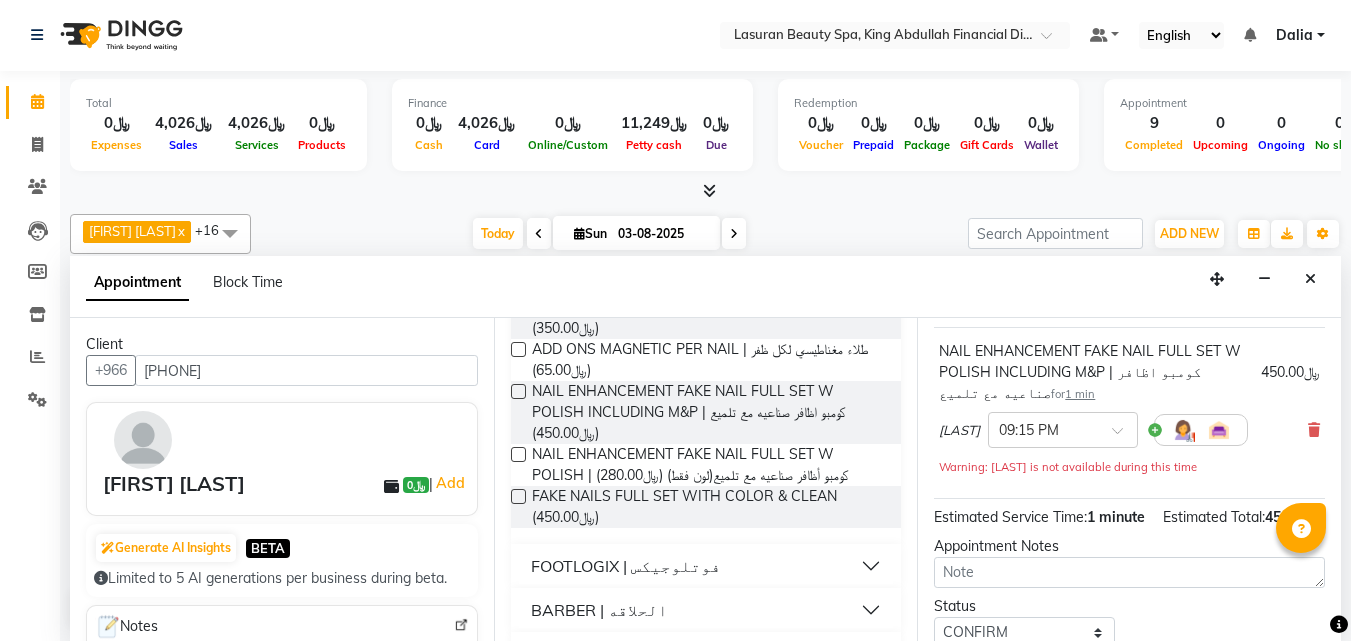 scroll, scrollTop: 269, scrollLeft: 0, axis: vertical 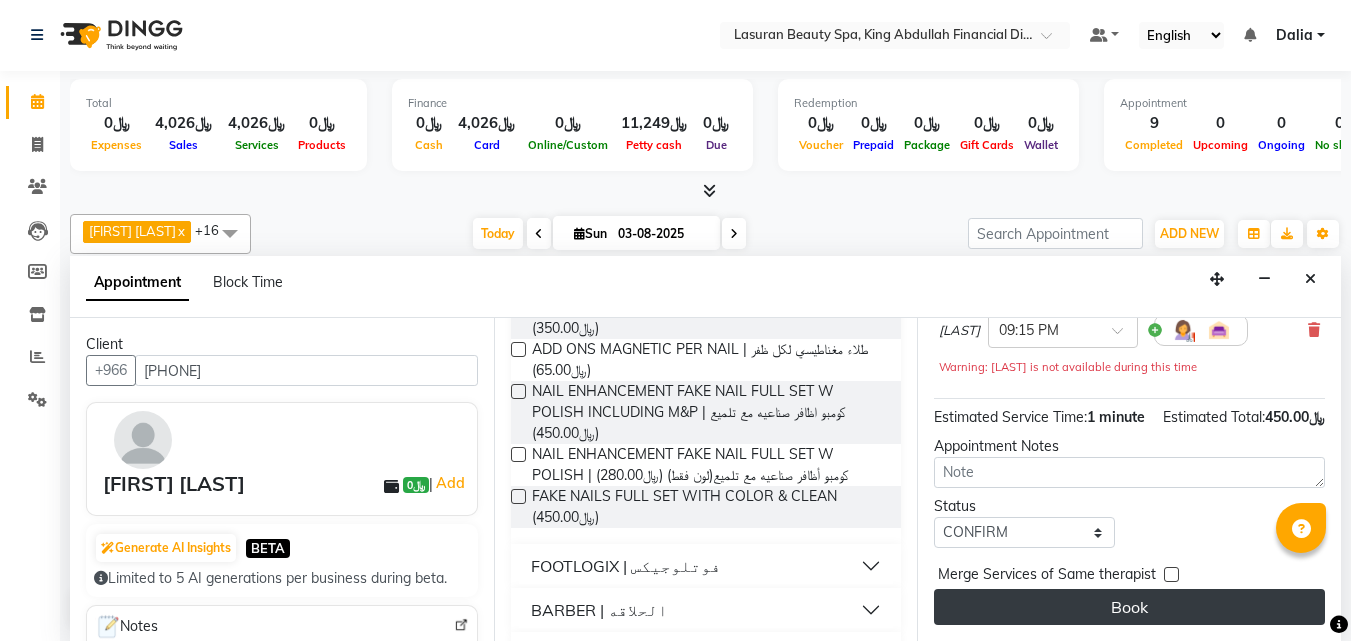click on "Book" at bounding box center [1129, 607] 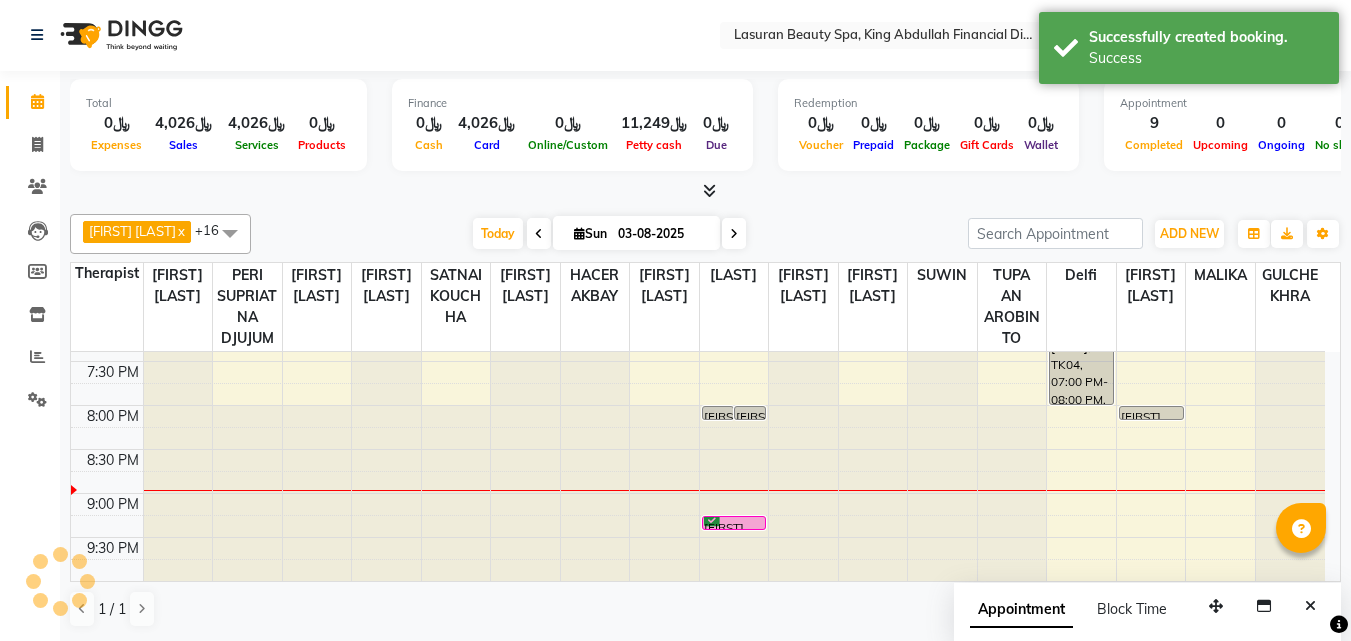 click on "[FIRST] [LAST], TK10, 09:15 PM-09:16 PM, NAIL ENHANCEMENT FAKE NAIL FULL SET W POLISH INCLUDING M&P | كومبو اظافر صناعيه مع تلميع" at bounding box center [734, 523] 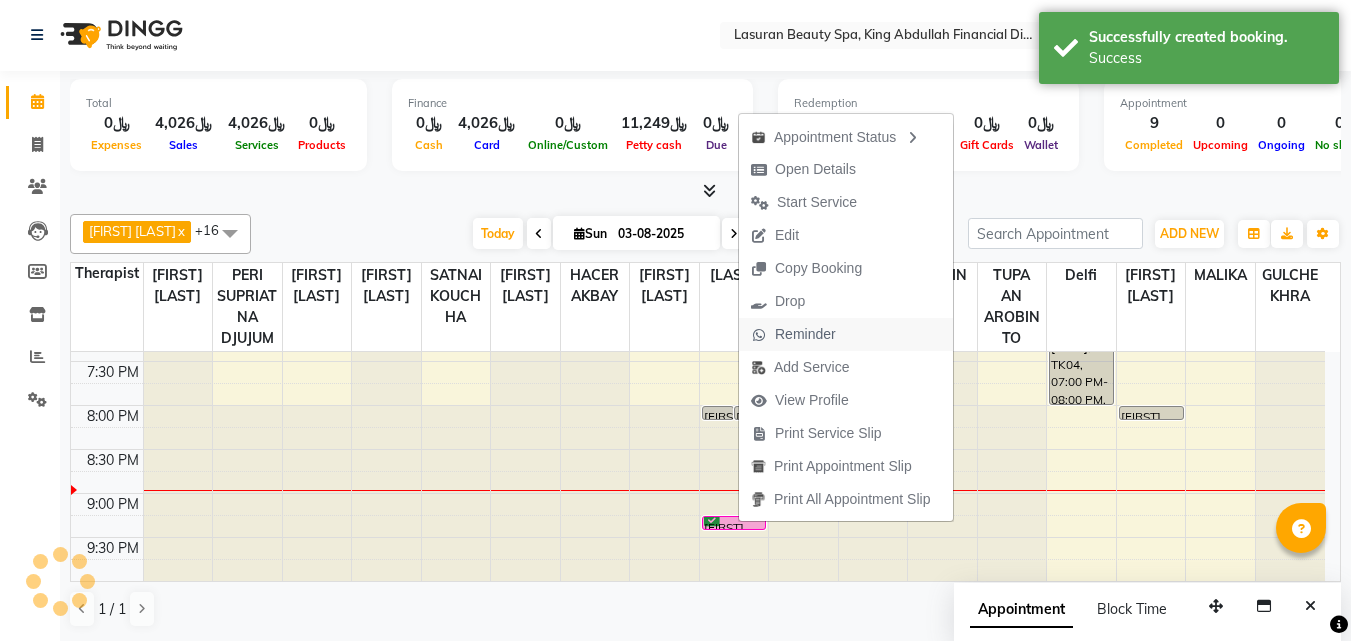 scroll, scrollTop: 0, scrollLeft: 0, axis: both 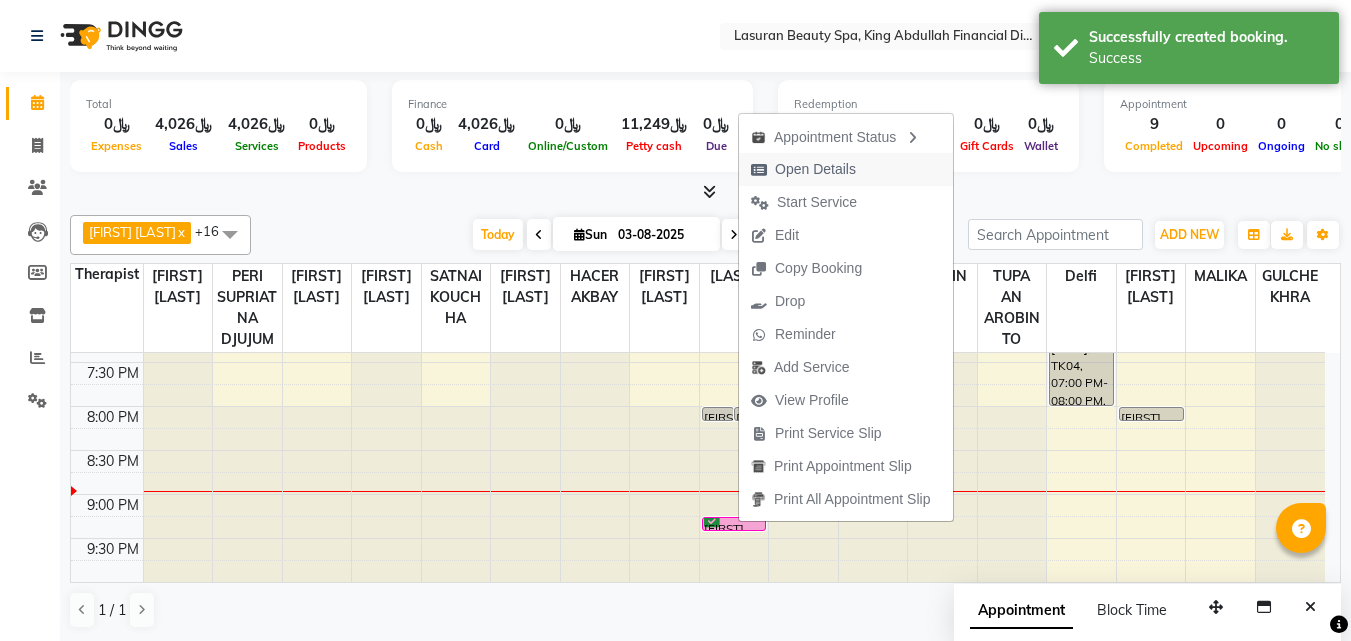 click on "Open Details" at bounding box center [815, 169] 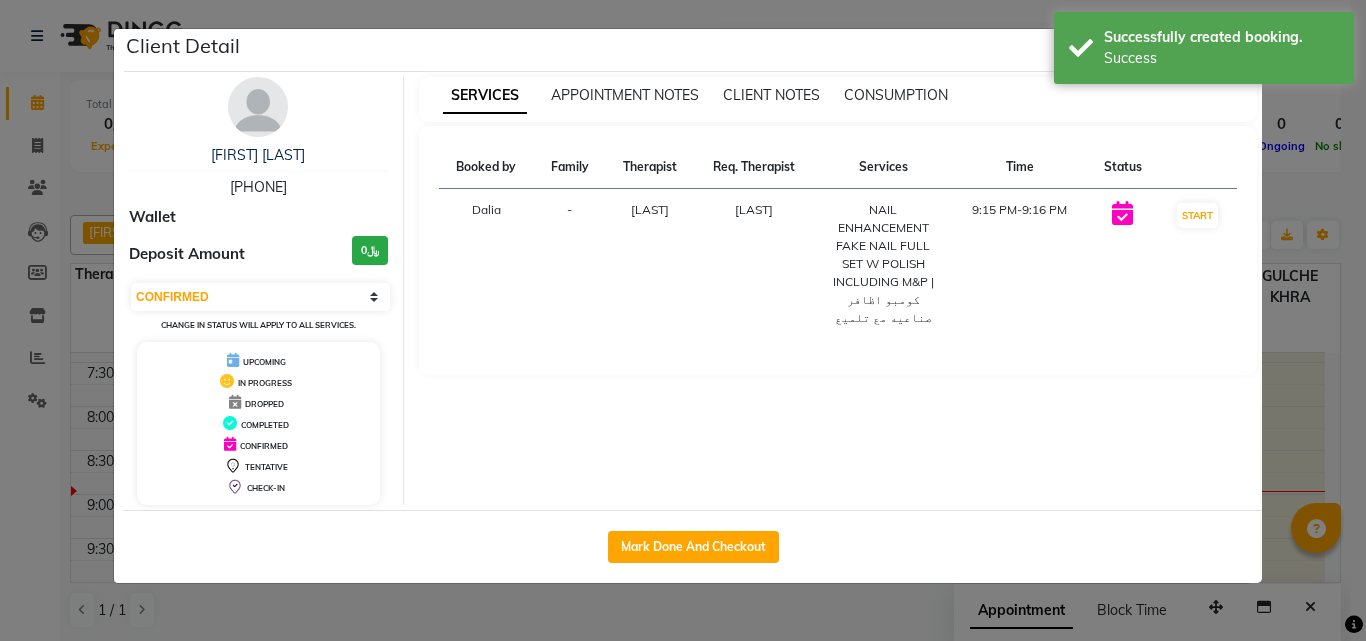 click on "Mark Done And Checkout" 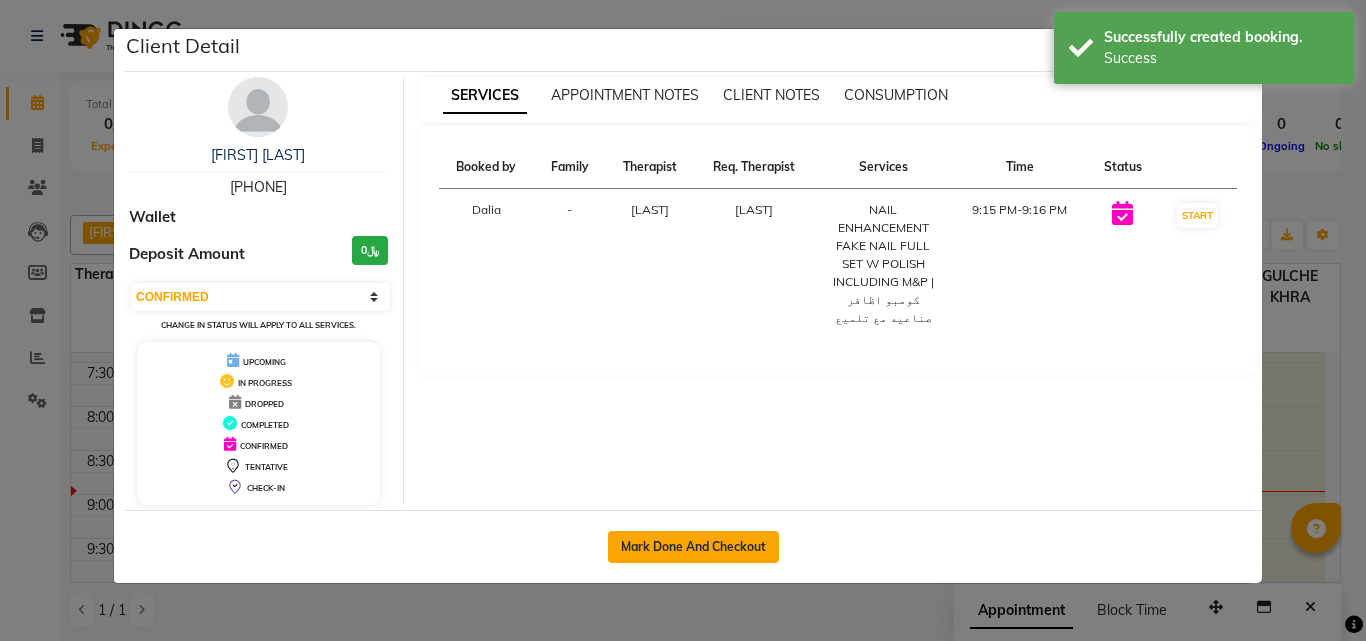 click on "Mark Done And Checkout" 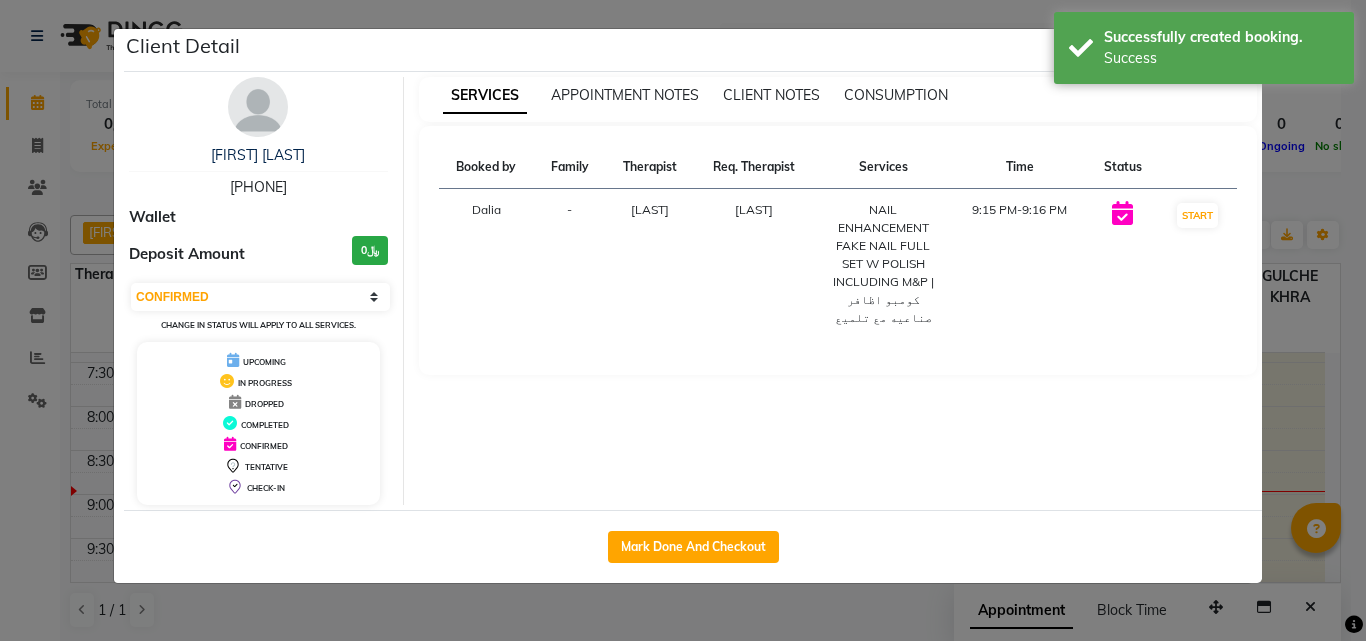 select on "service" 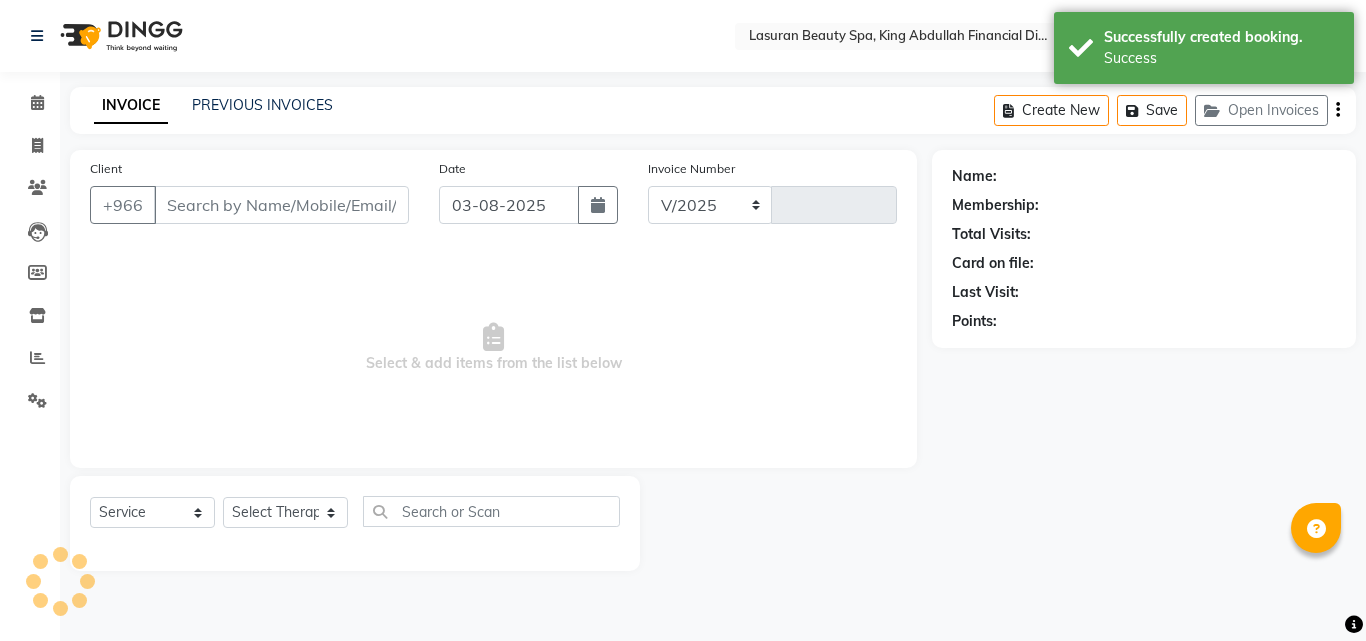 select on "6941" 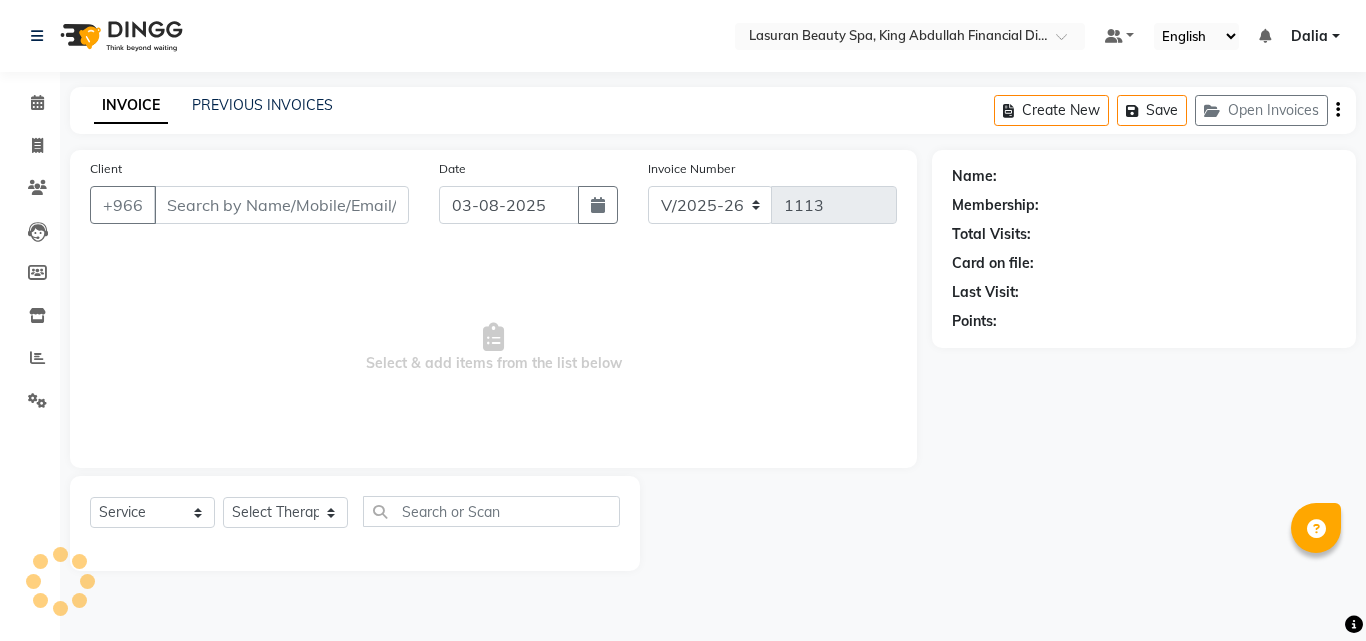 select on "V" 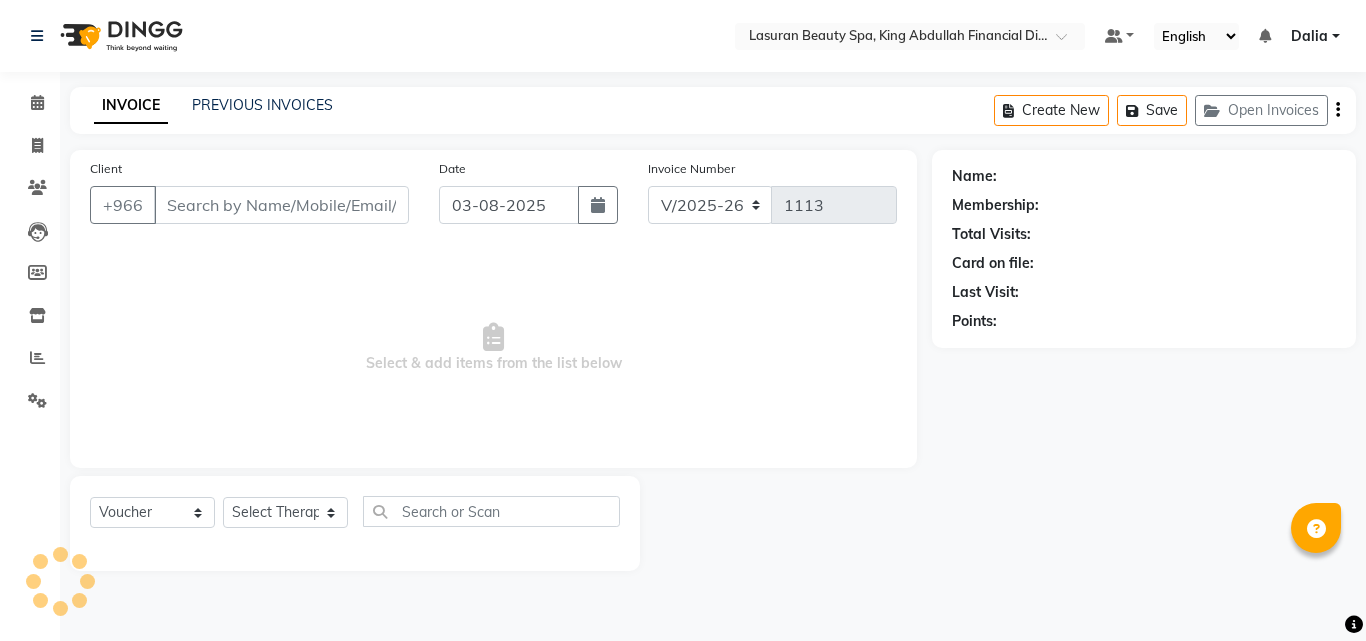 select on "66975" 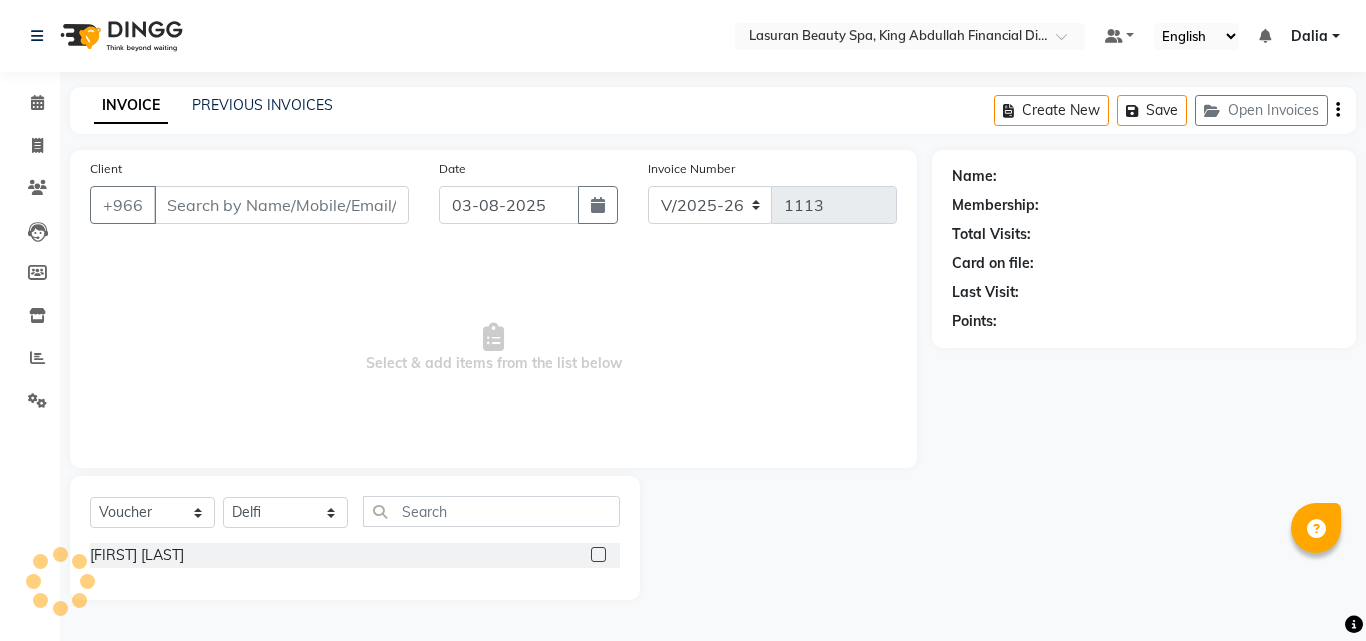 type on "[PHONE]" 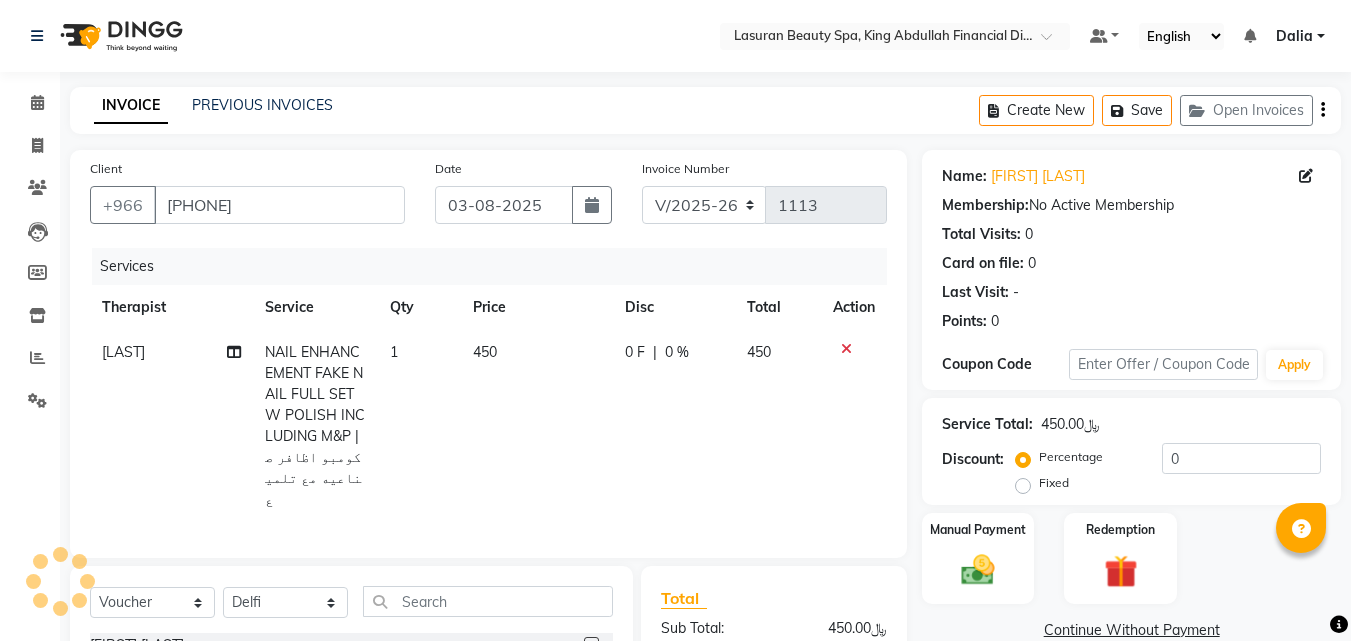 scroll, scrollTop: 222, scrollLeft: 0, axis: vertical 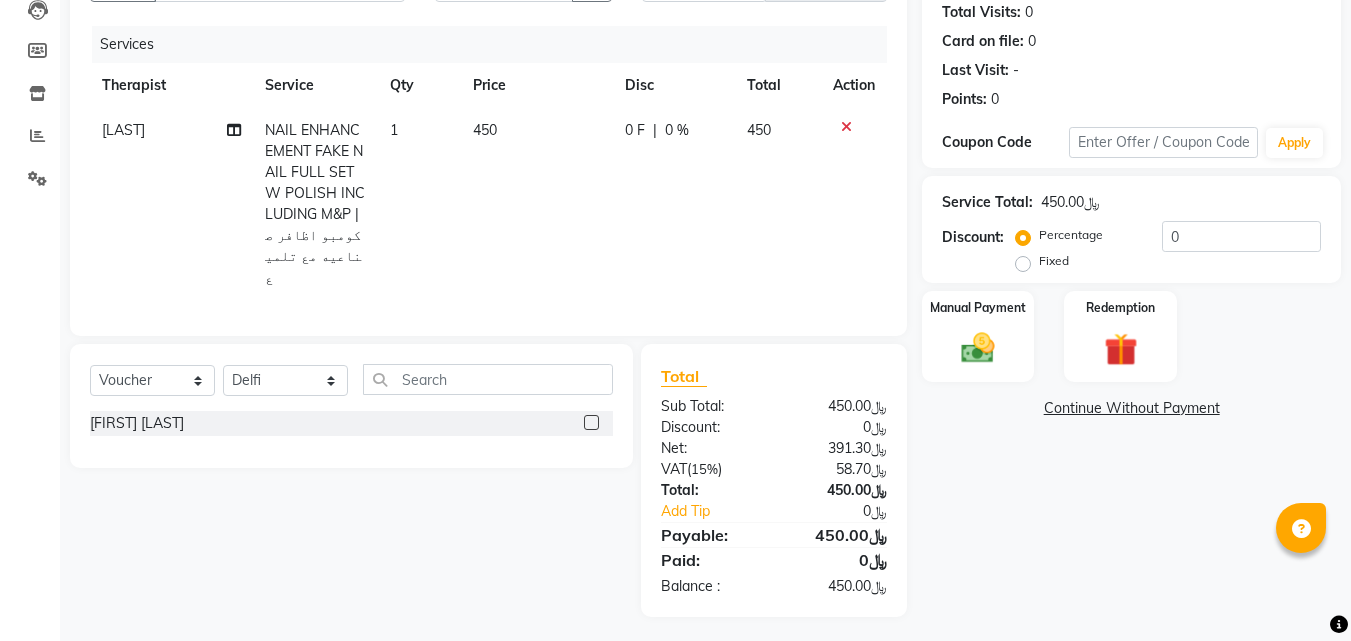 click 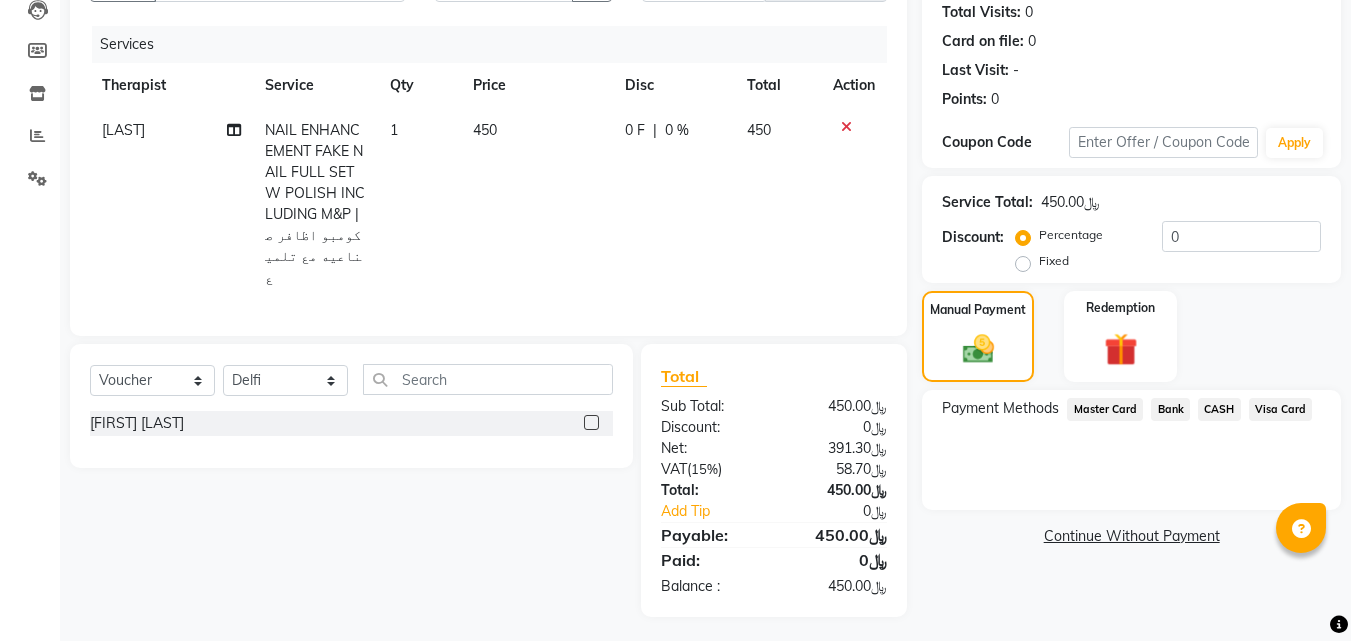 click on "Visa Card" 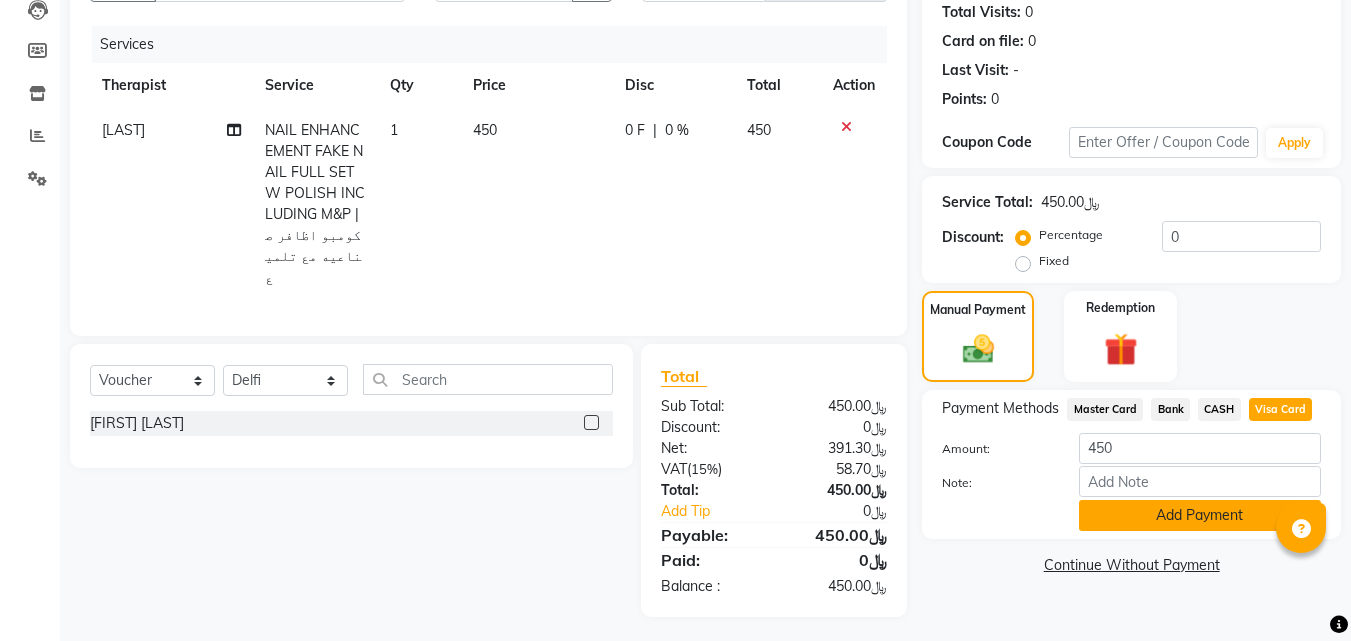 click on "Add Payment" 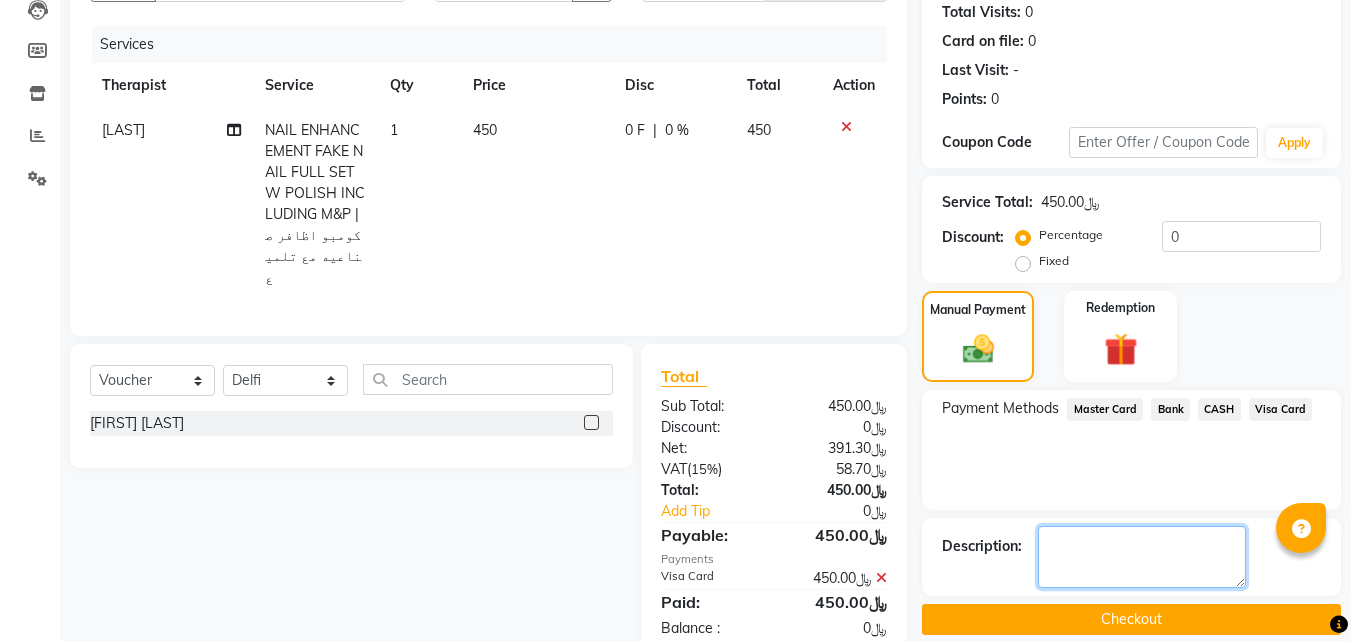 click 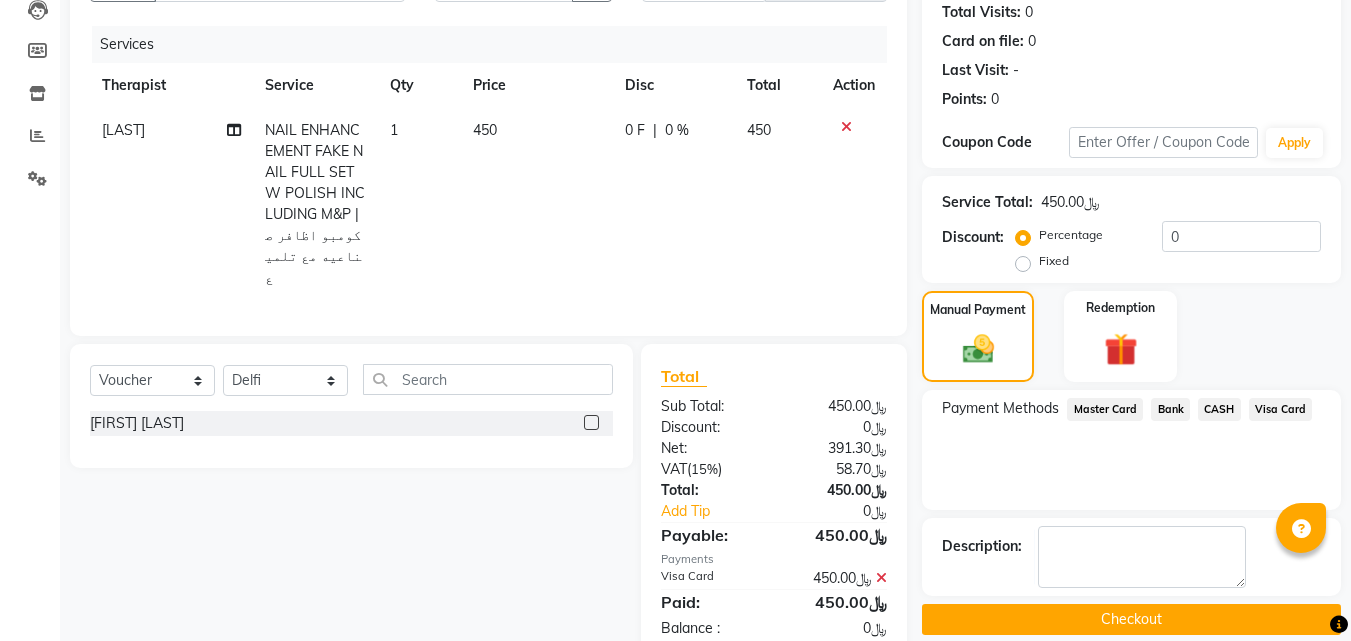 click on "Checkout" 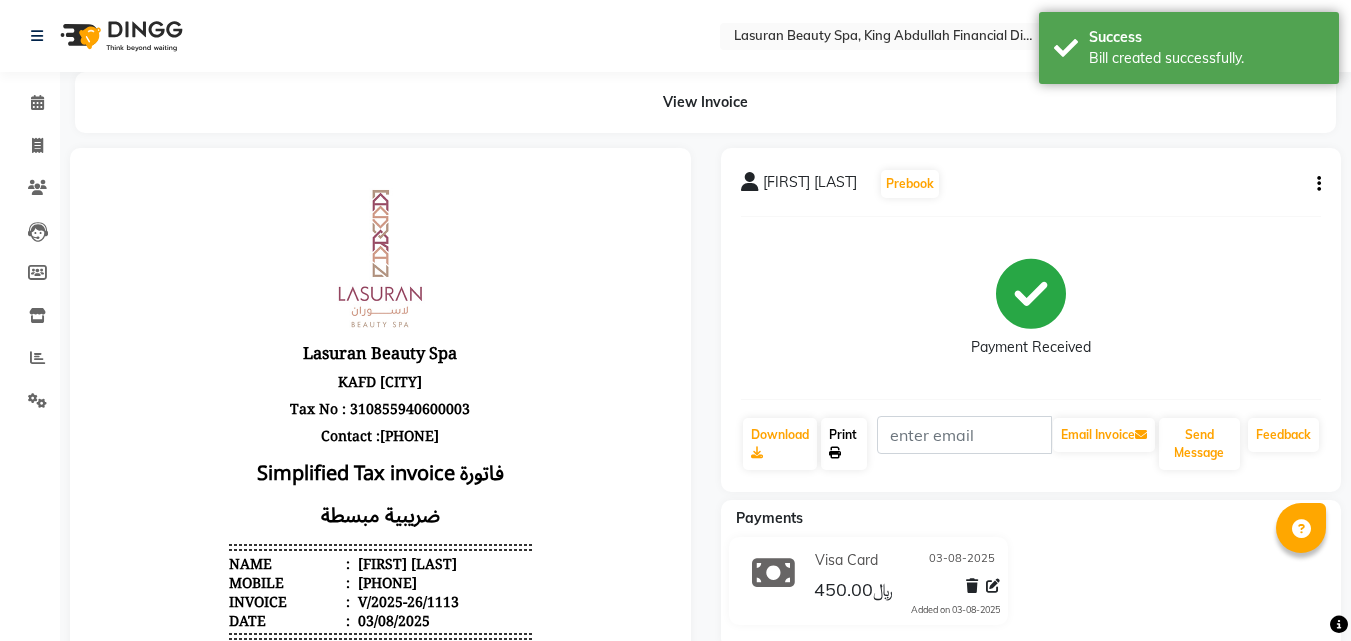 scroll, scrollTop: 0, scrollLeft: 0, axis: both 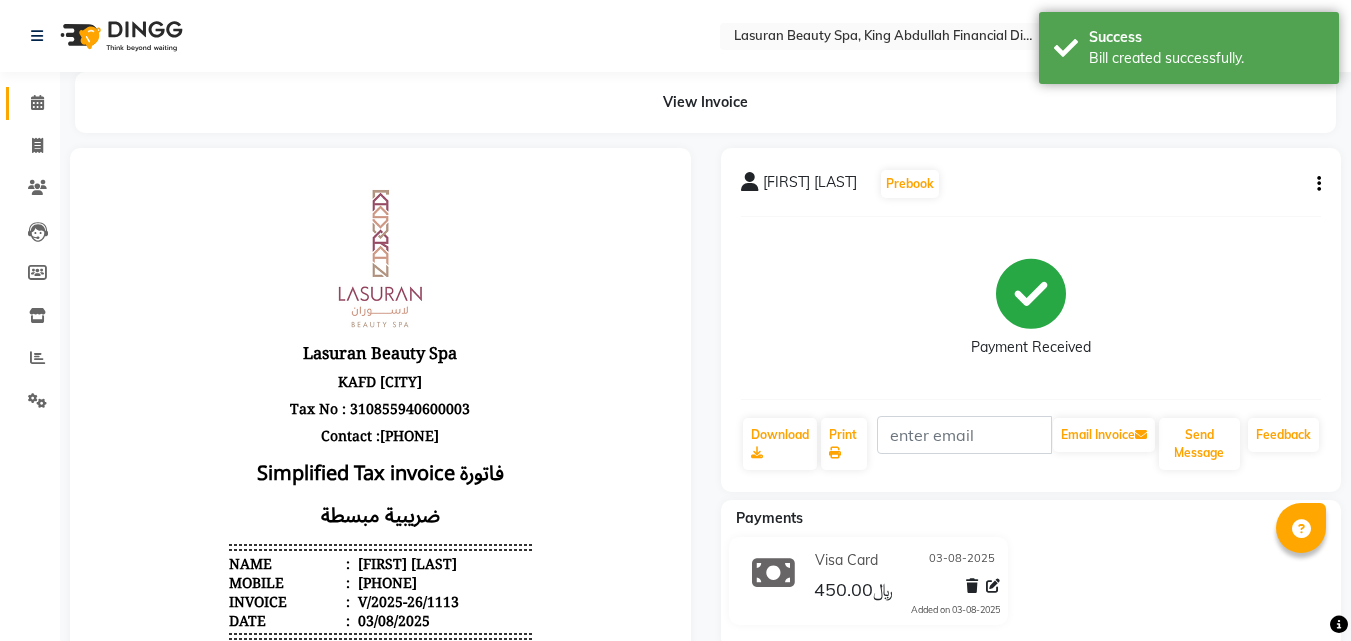 click on "Calendar" 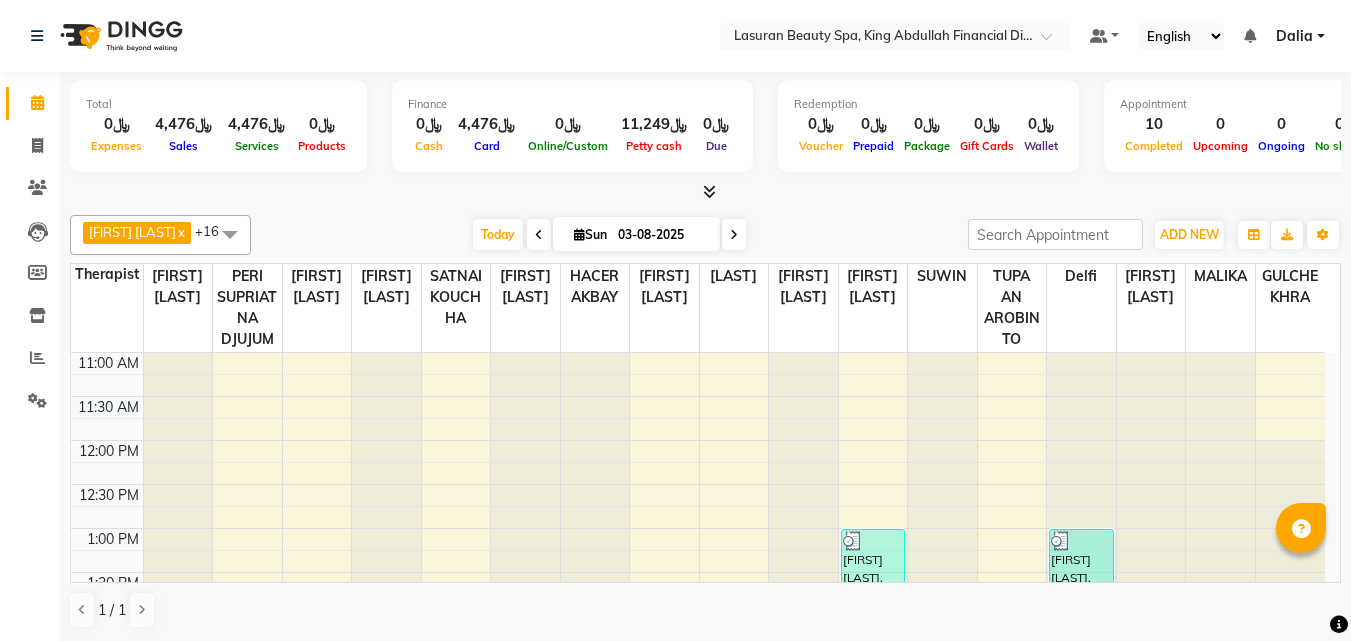 scroll, scrollTop: 721, scrollLeft: 0, axis: vertical 